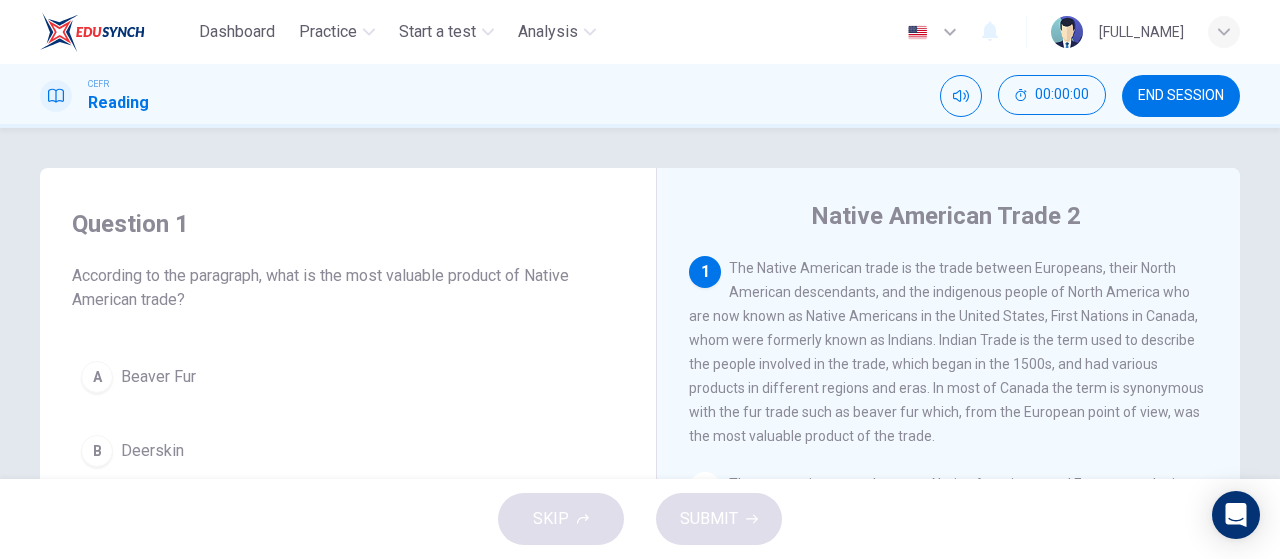 scroll, scrollTop: 0, scrollLeft: 0, axis: both 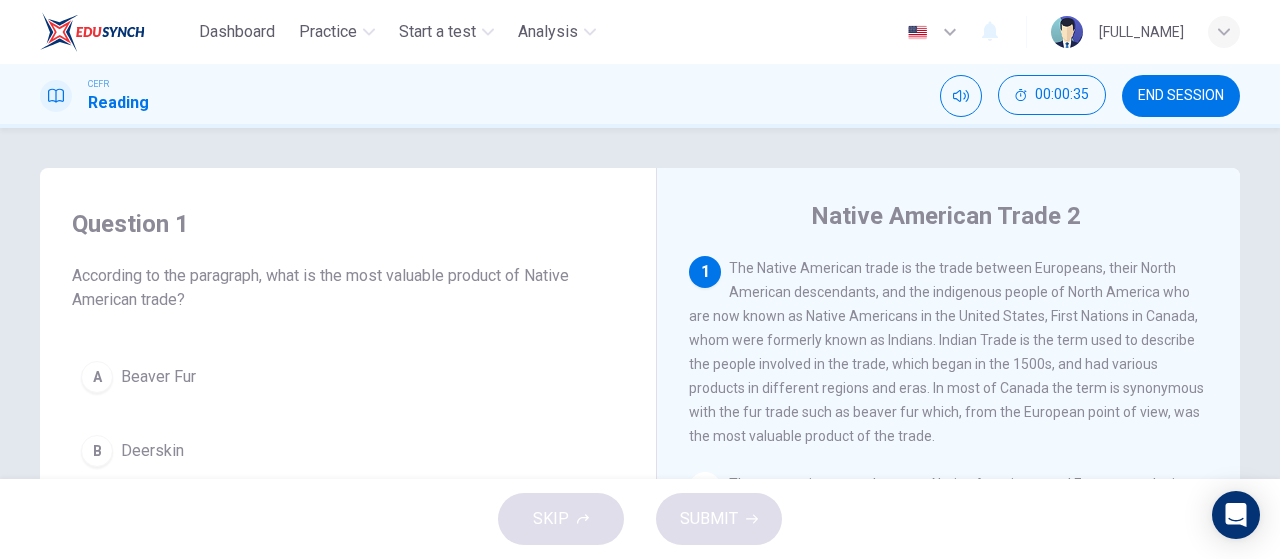 drag, startPoint x: 250, startPoint y: 292, endPoint x: 341, endPoint y: 315, distance: 93.8616 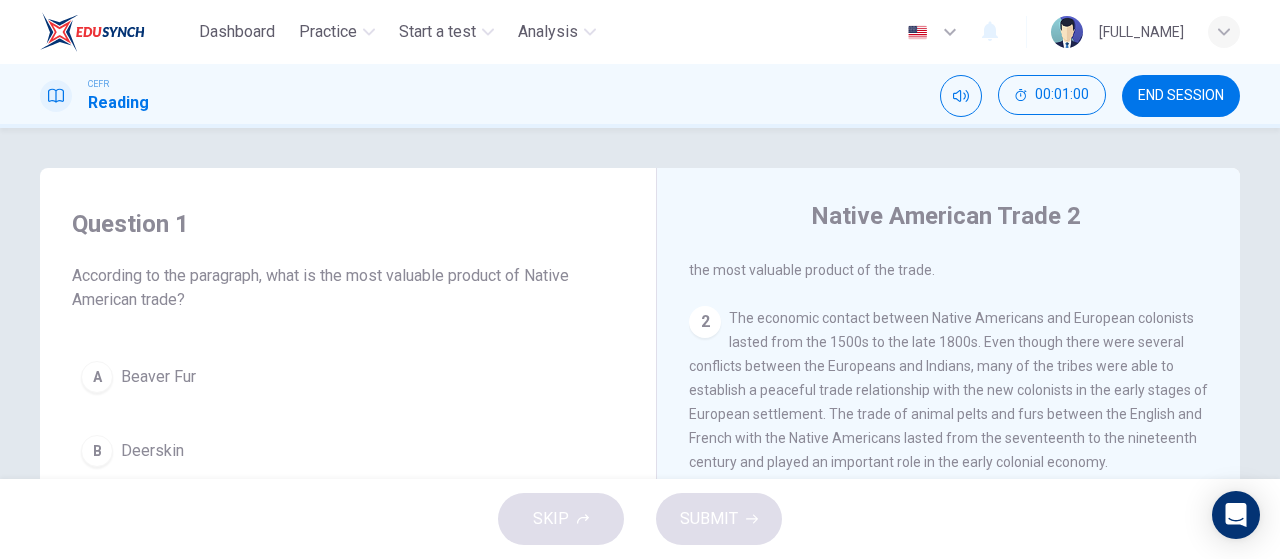 scroll, scrollTop: 0, scrollLeft: 0, axis: both 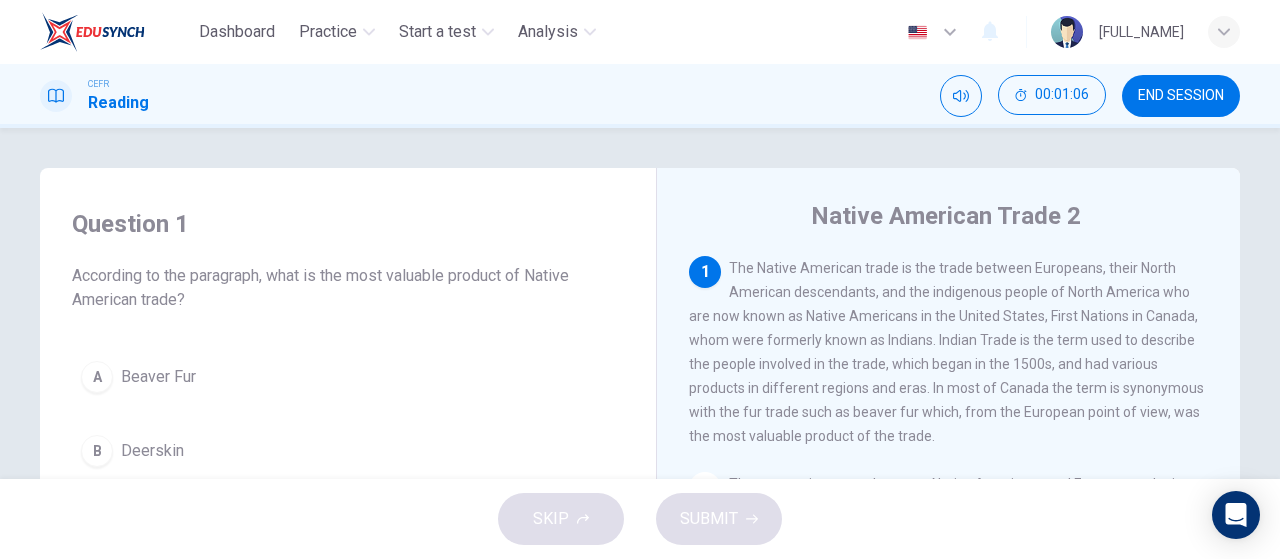 drag, startPoint x: 834, startPoint y: 415, endPoint x: 936, endPoint y: 424, distance: 102.396286 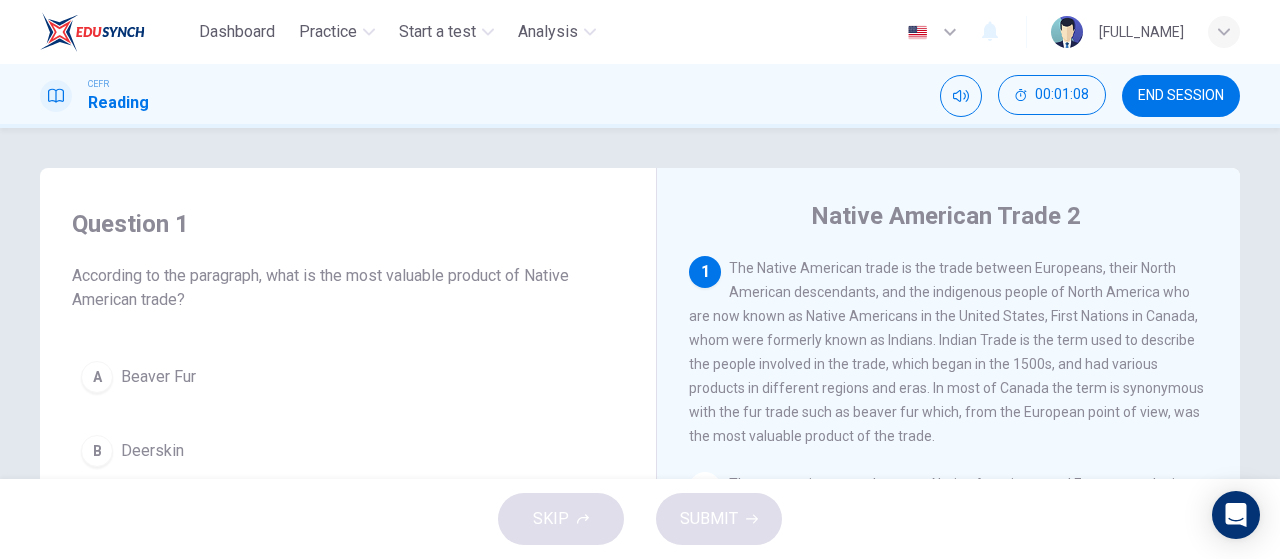 click on "A" at bounding box center (97, 377) 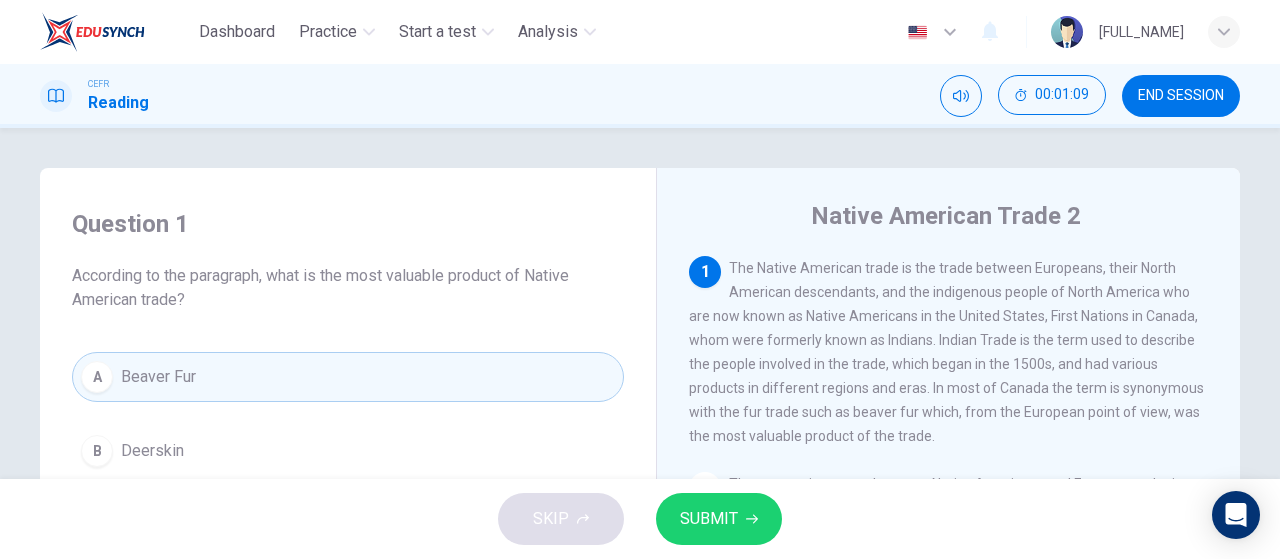 click on "SUBMIT" at bounding box center [719, 519] 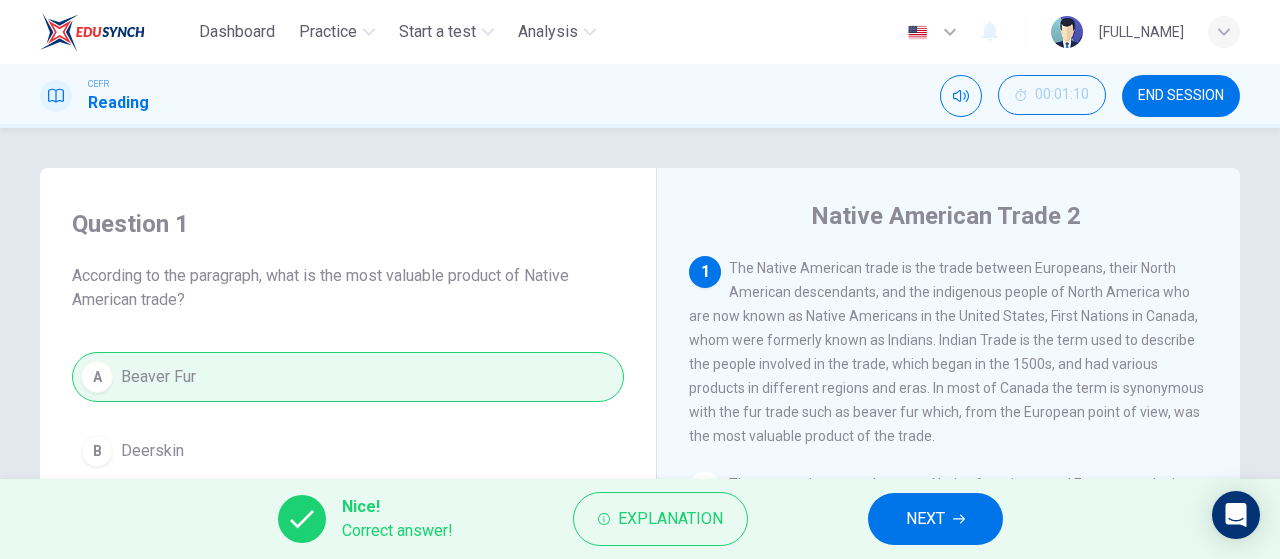 click on "NEXT" at bounding box center (925, 519) 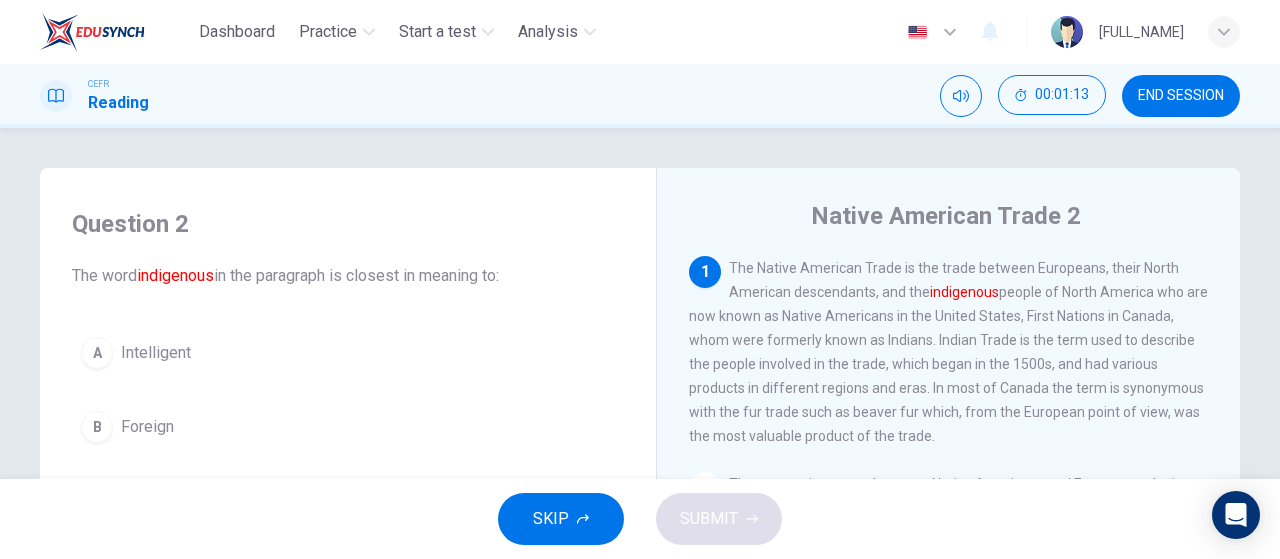 scroll, scrollTop: 166, scrollLeft: 0, axis: vertical 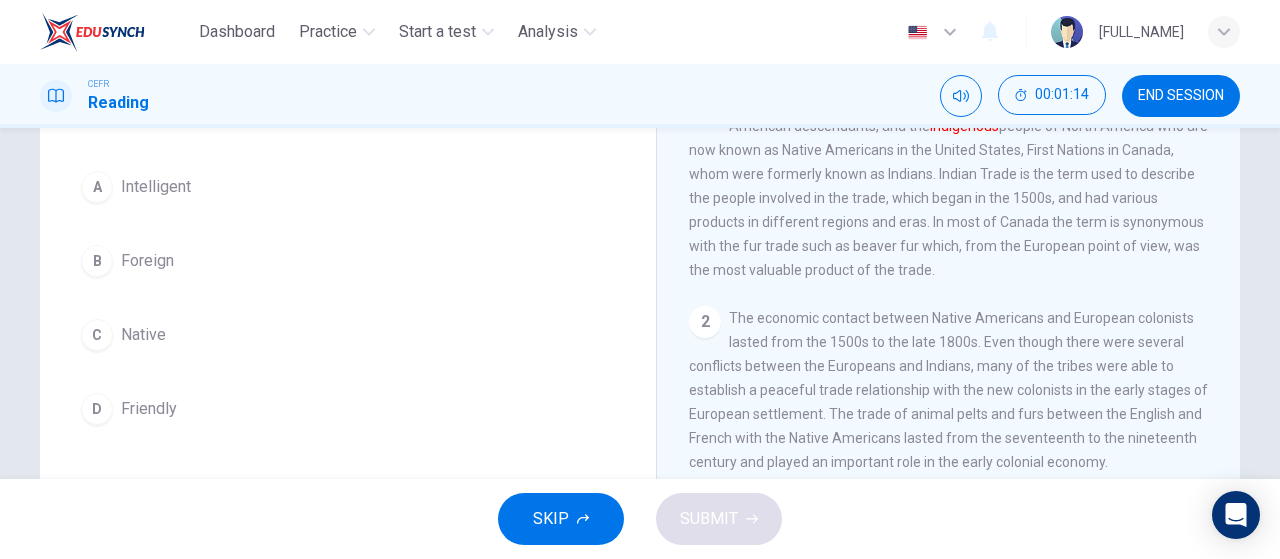 click on "C" at bounding box center (97, 187) 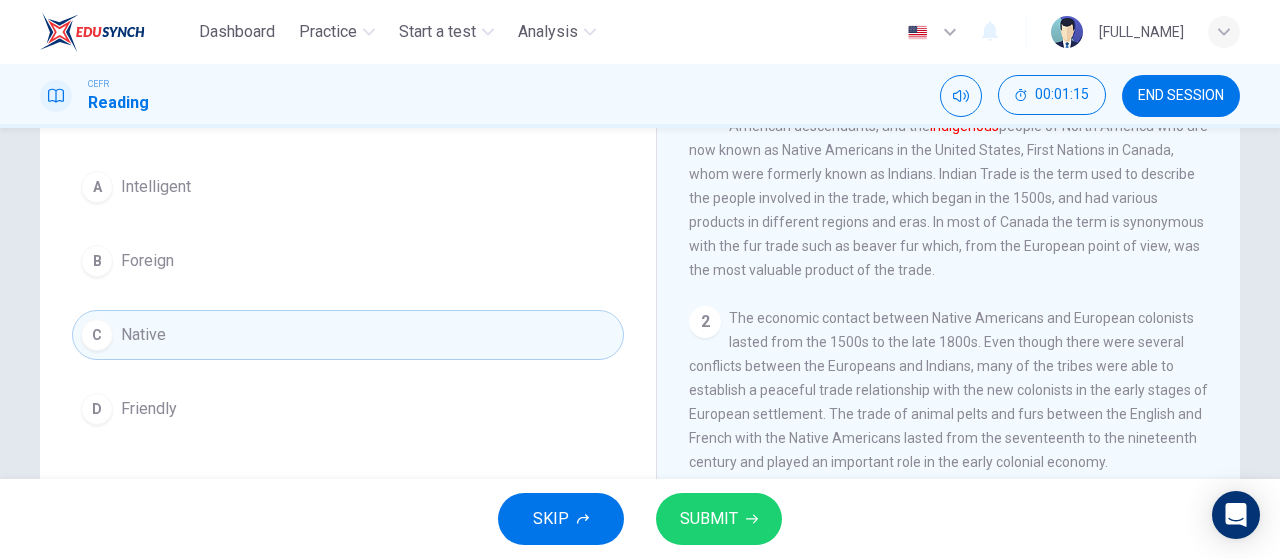 click on "SUBMIT" at bounding box center [709, 519] 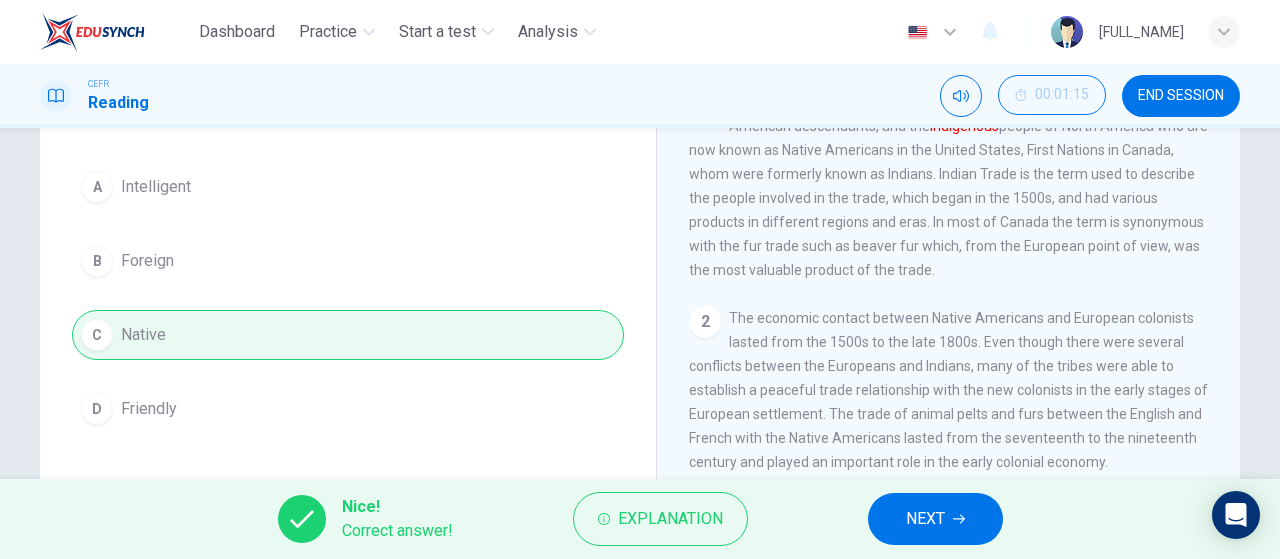 click on "Nice! Correct answer! Explanation NEXT" at bounding box center (640, 519) 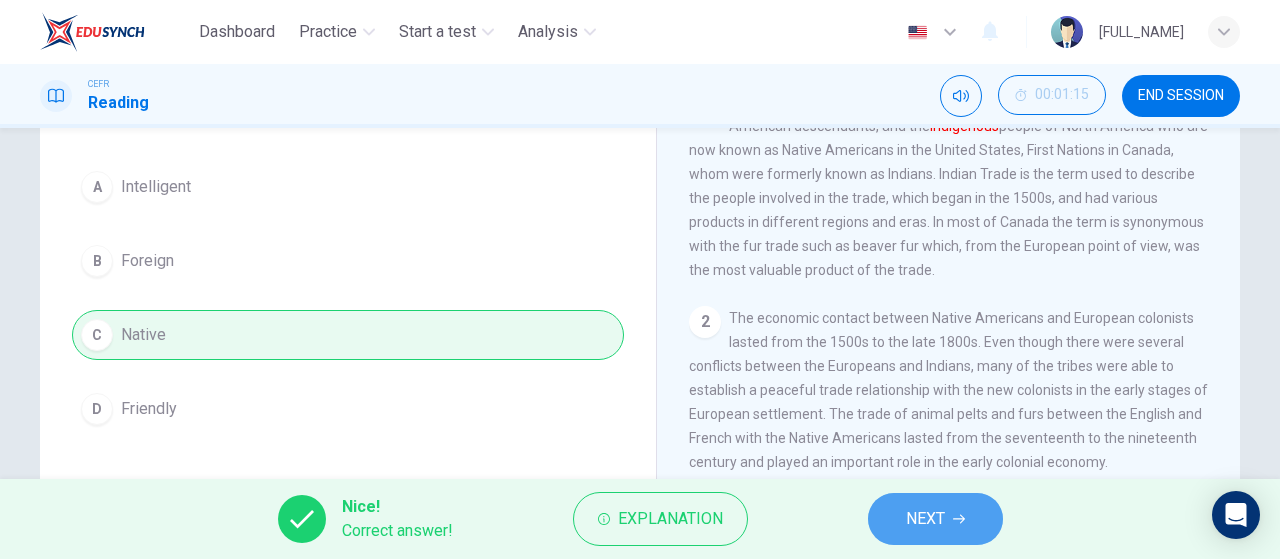 click on "NEXT" at bounding box center [935, 519] 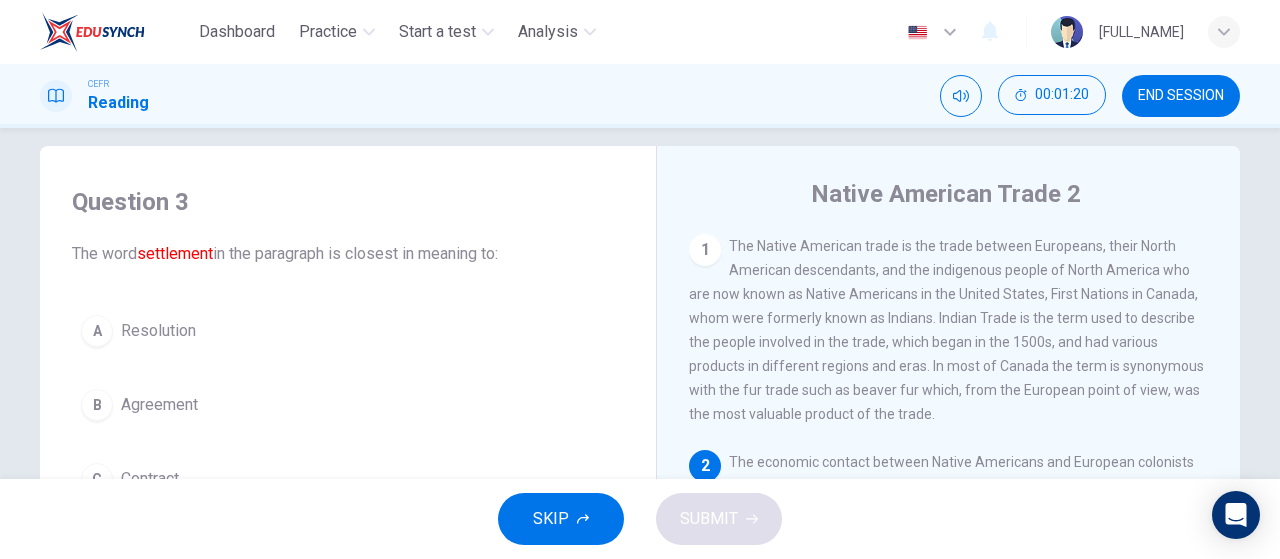 scroll, scrollTop: 0, scrollLeft: 0, axis: both 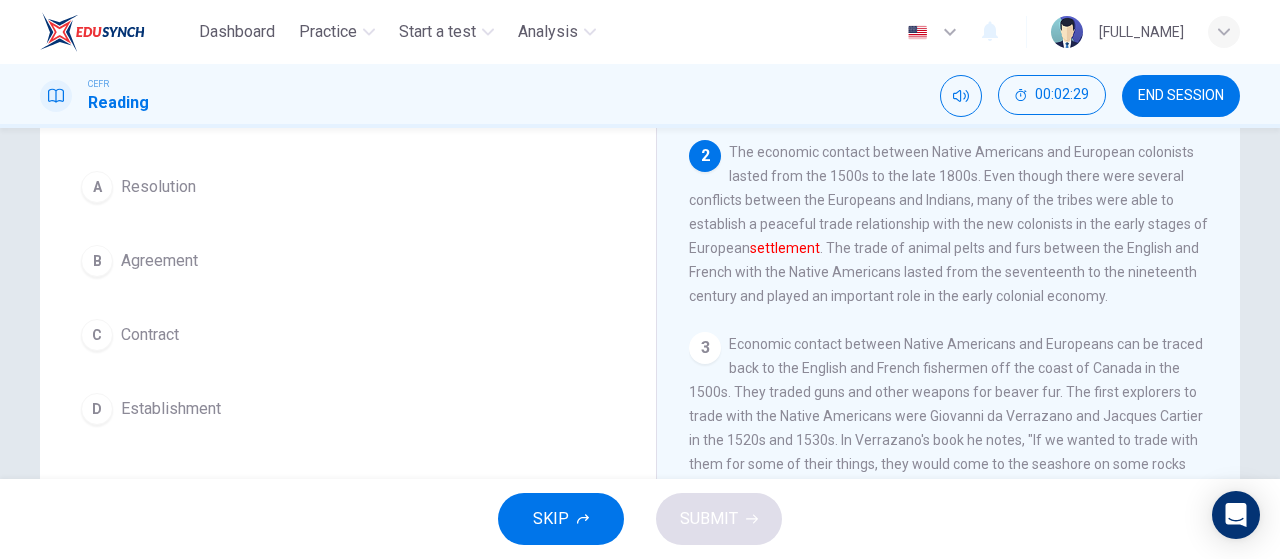 click on "A" at bounding box center (97, 187) 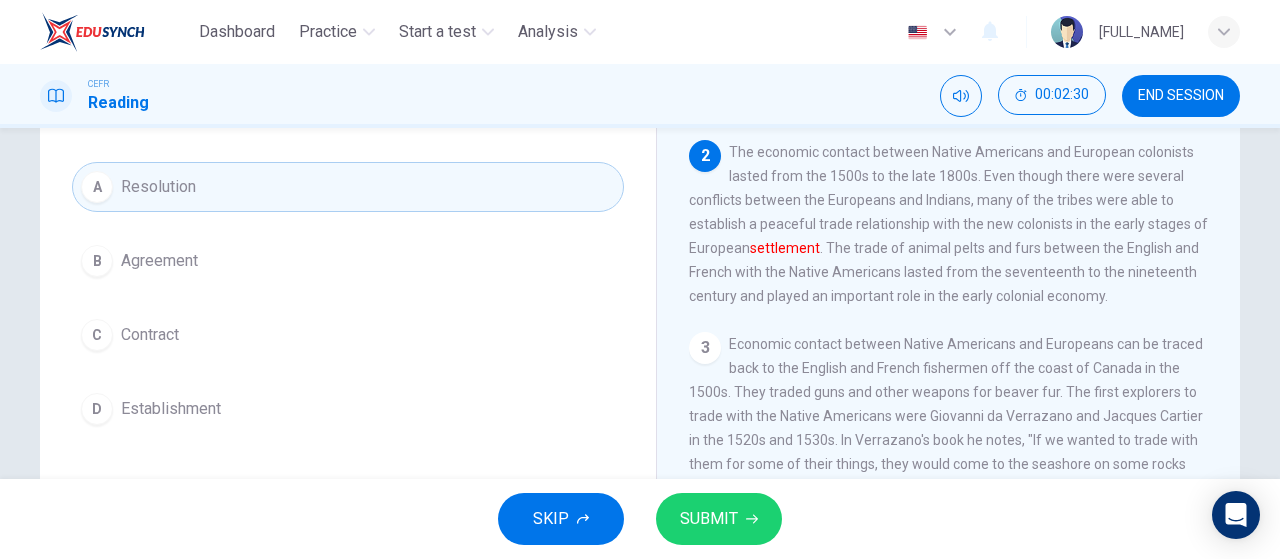click on "SUBMIT" at bounding box center [719, 519] 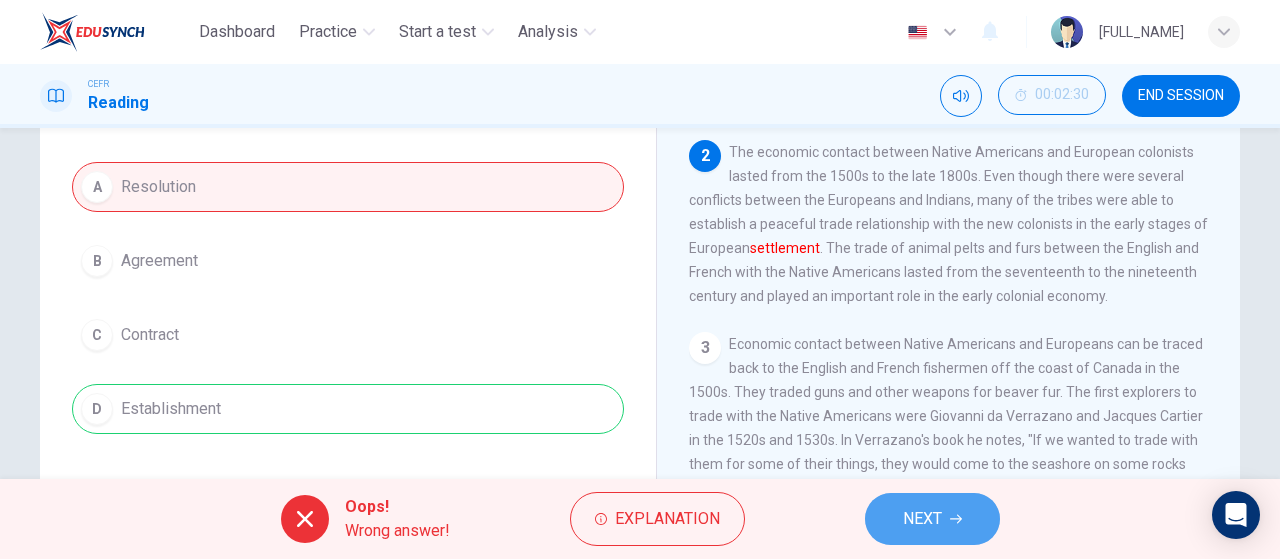 click on "NEXT" at bounding box center [922, 519] 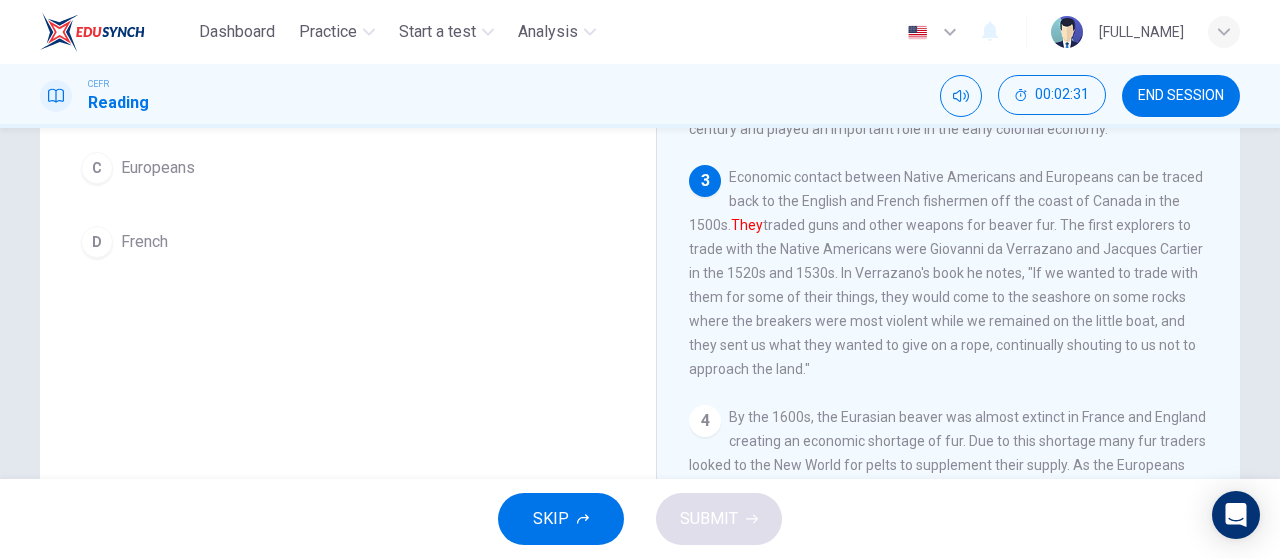 scroll, scrollTop: 0, scrollLeft: 0, axis: both 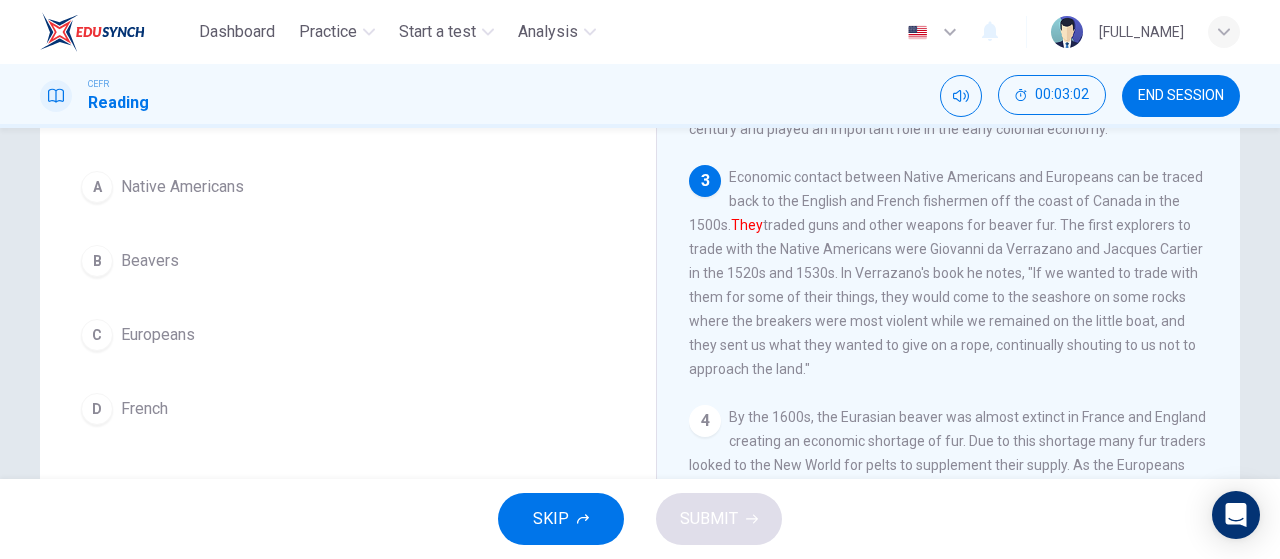 click on "C" at bounding box center [97, 187] 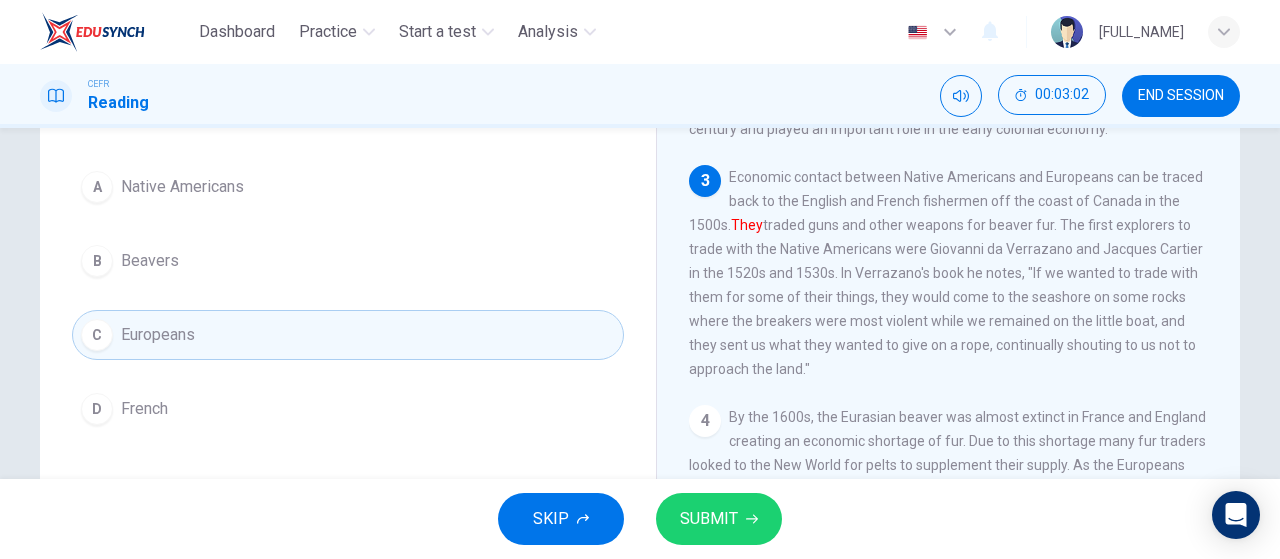 click on "SUBMIT" at bounding box center [709, 519] 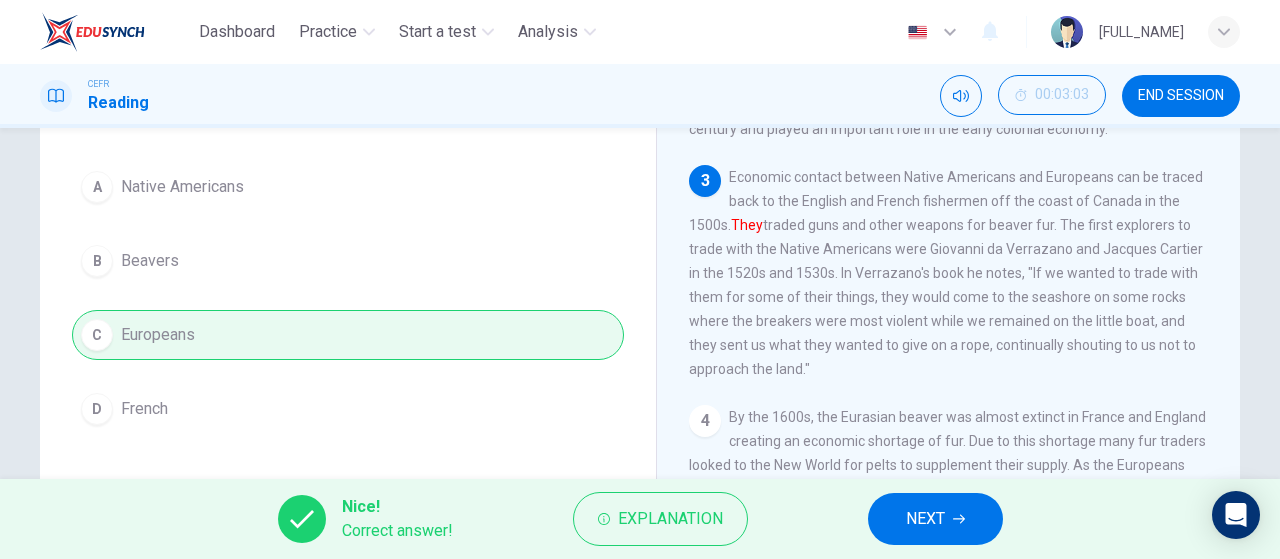 click on "NEXT" at bounding box center (925, 519) 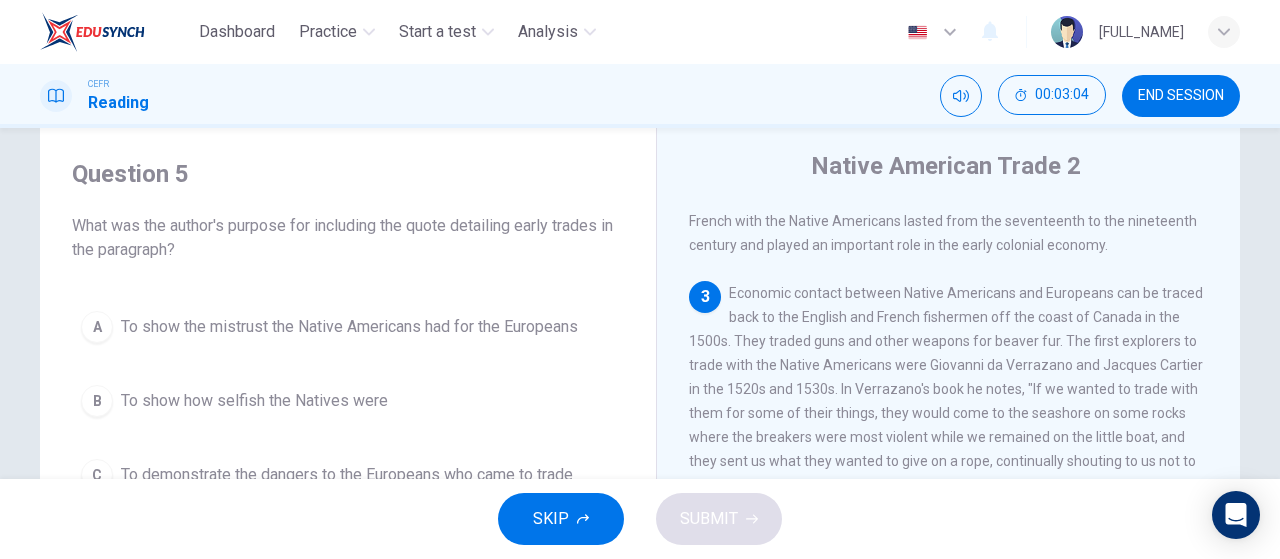 scroll, scrollTop: 24, scrollLeft: 0, axis: vertical 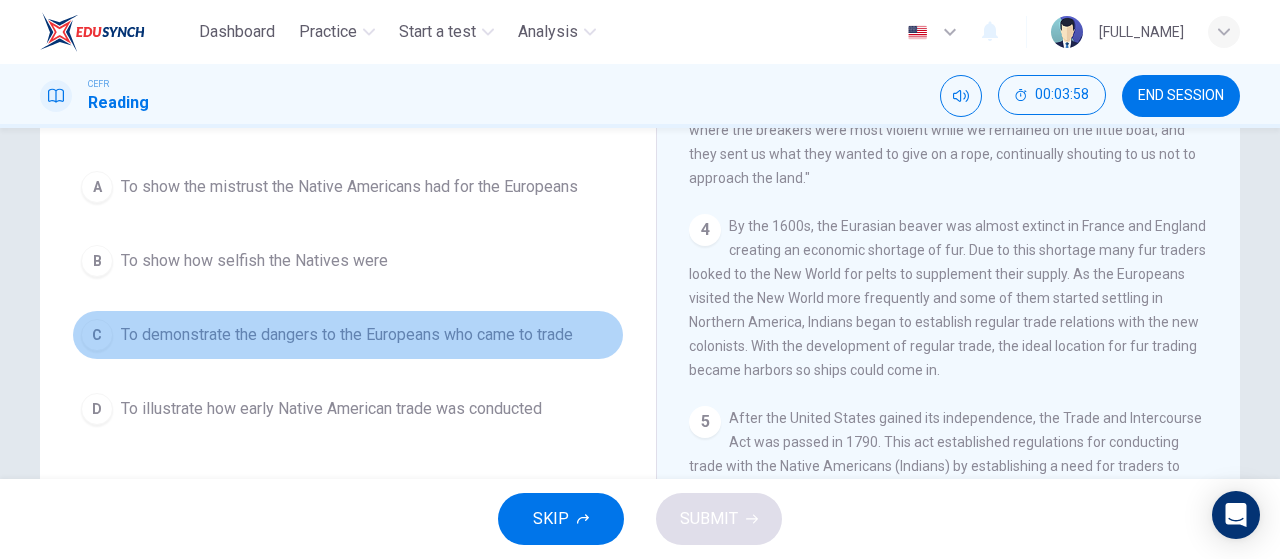 click on "C To demonstrate the dangers to the Europeans who came to trade" at bounding box center [348, 335] 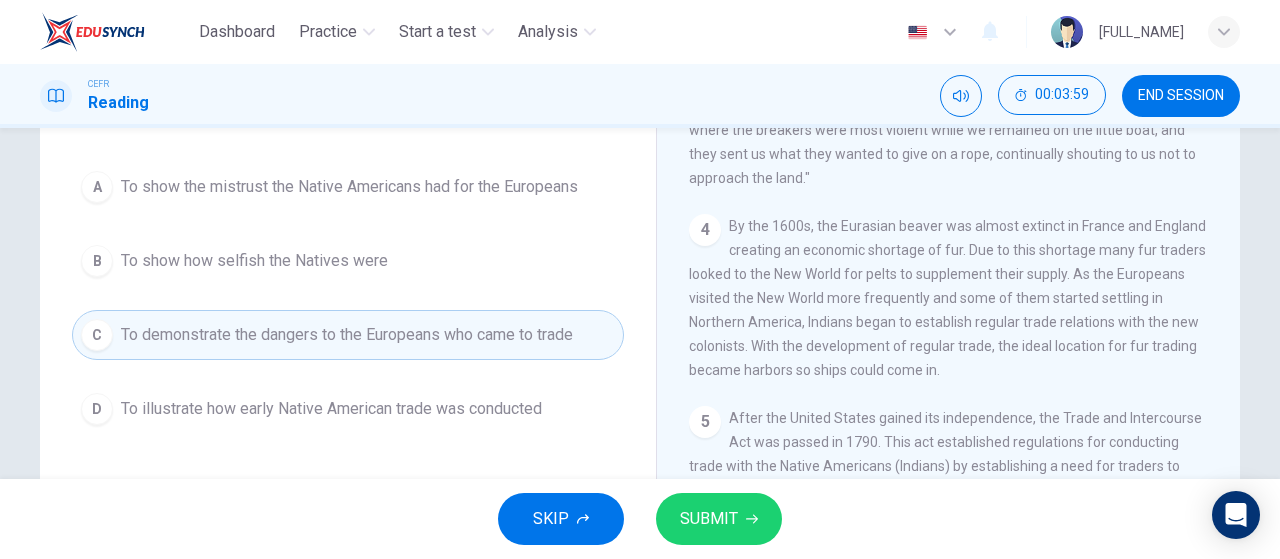 click on "SUBMIT" at bounding box center (709, 519) 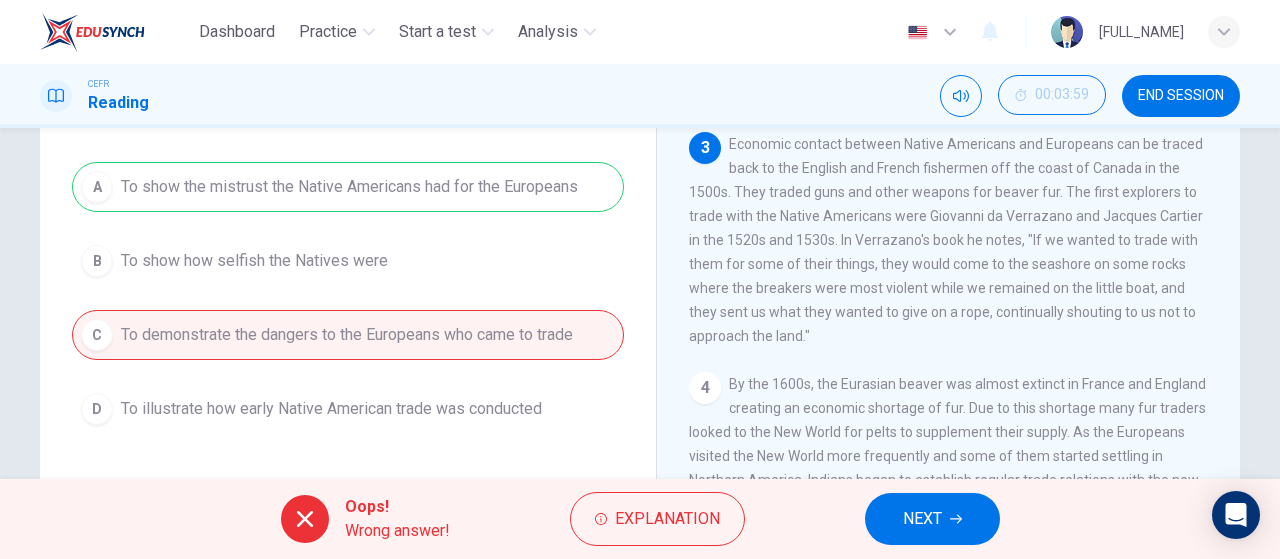 scroll, scrollTop: 344, scrollLeft: 0, axis: vertical 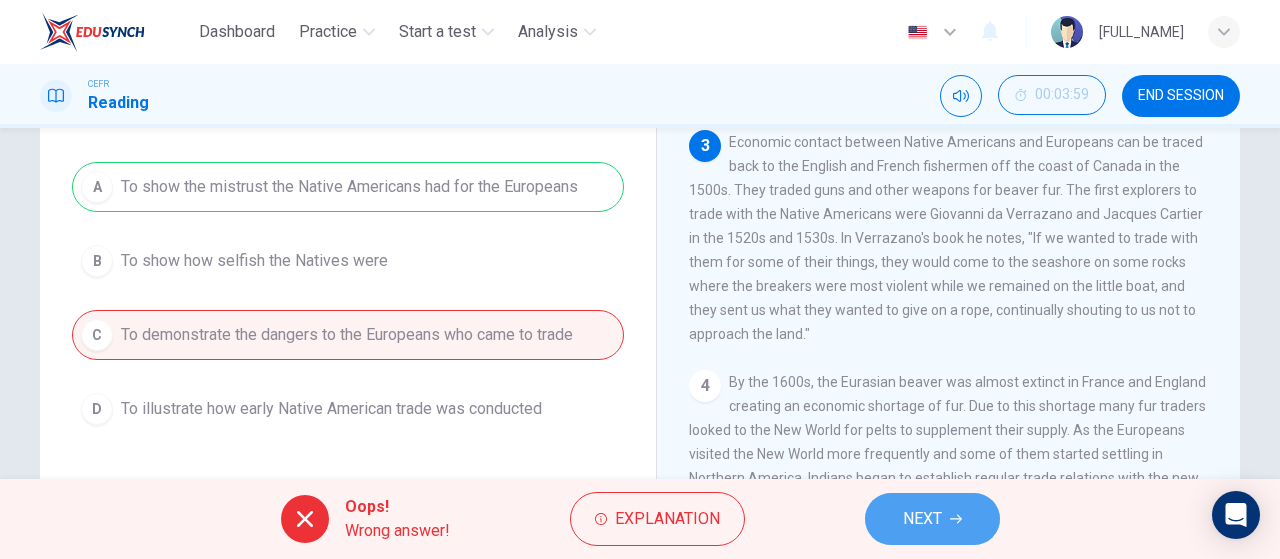 click on "NEXT" at bounding box center (932, 519) 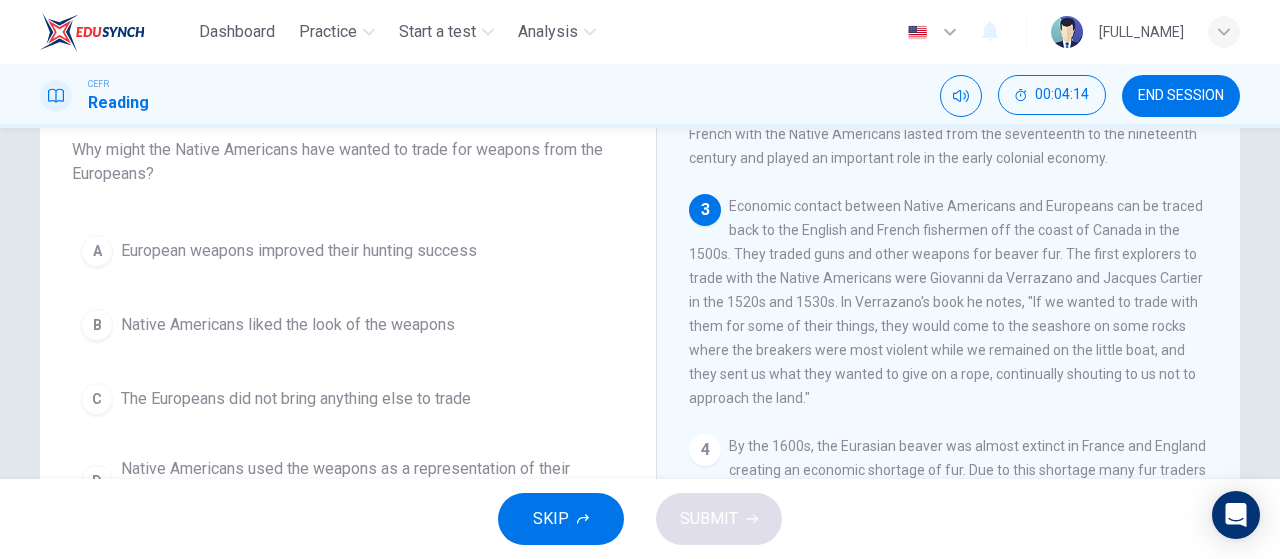 scroll, scrollTop: 126, scrollLeft: 0, axis: vertical 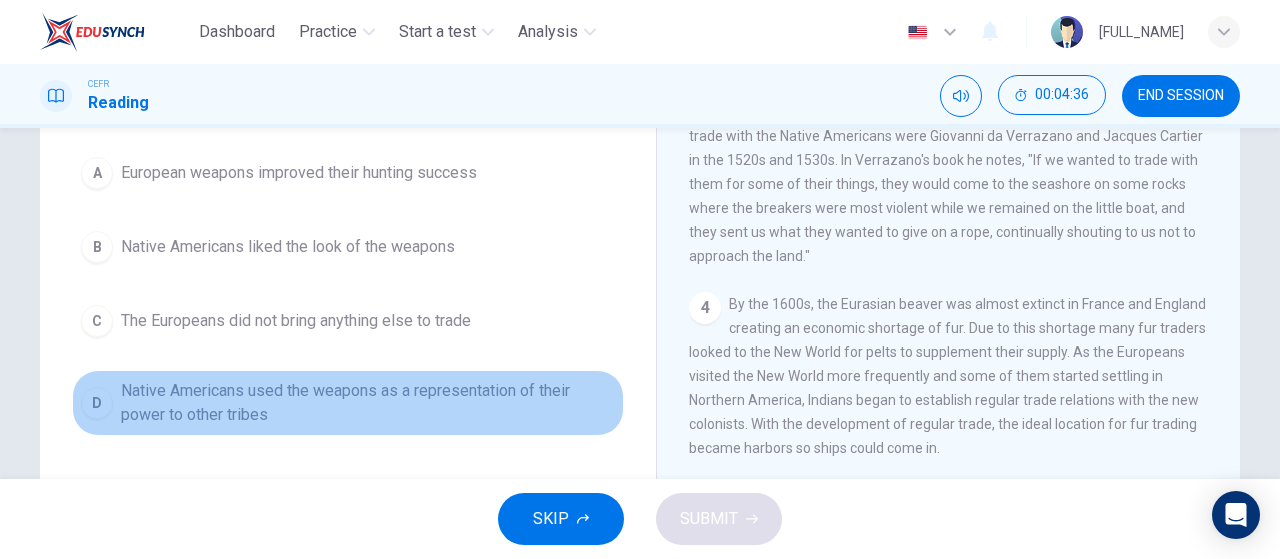click on "D" at bounding box center (97, 173) 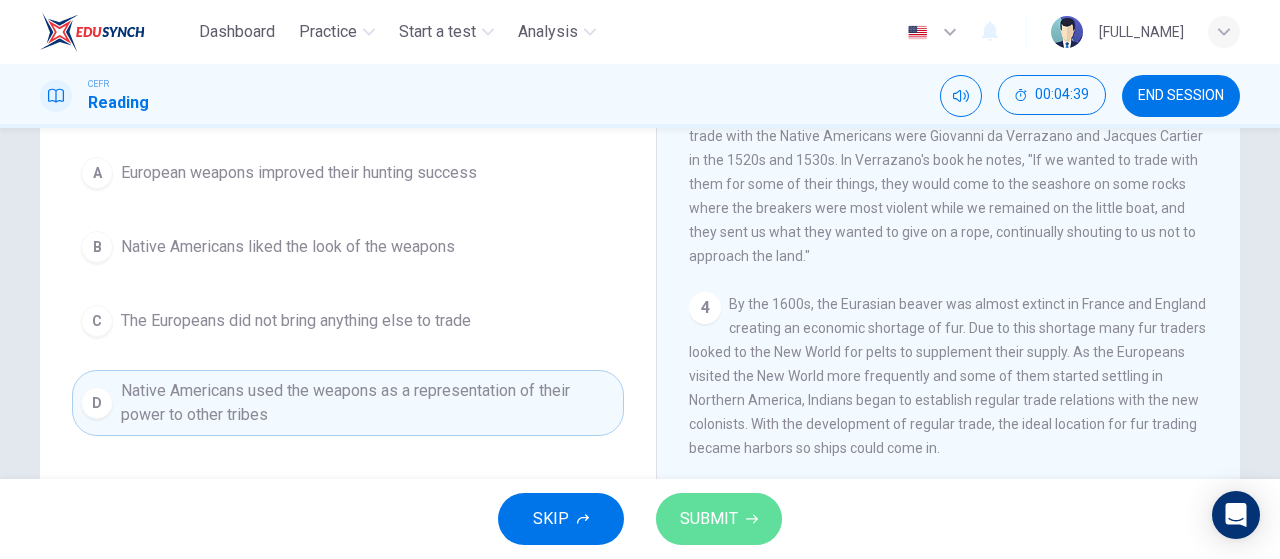 click at bounding box center [752, 519] 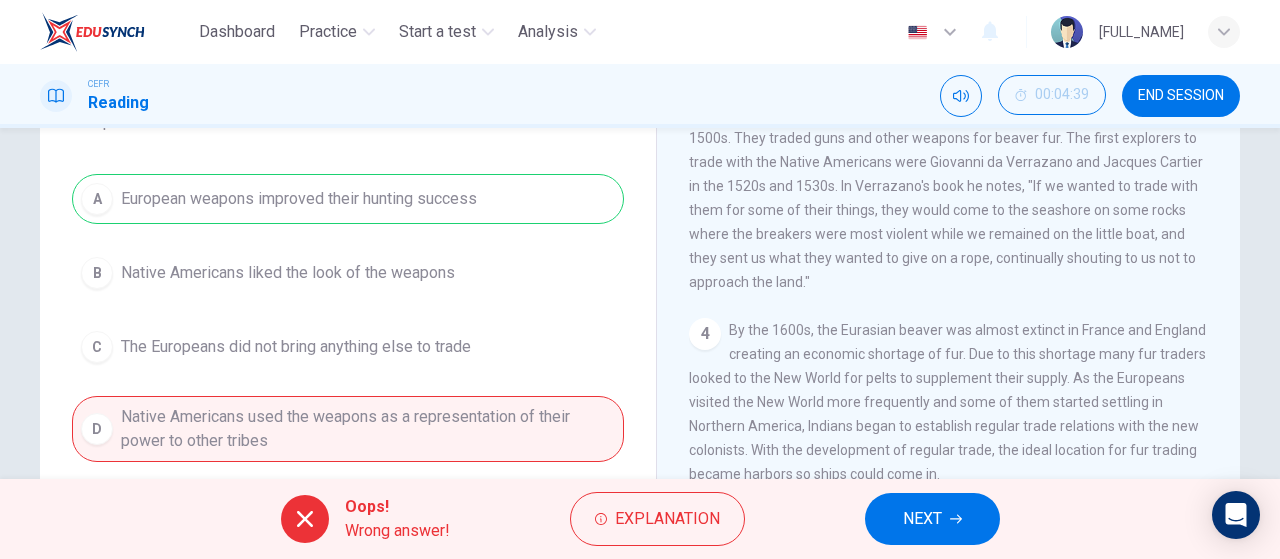 scroll, scrollTop: 168, scrollLeft: 0, axis: vertical 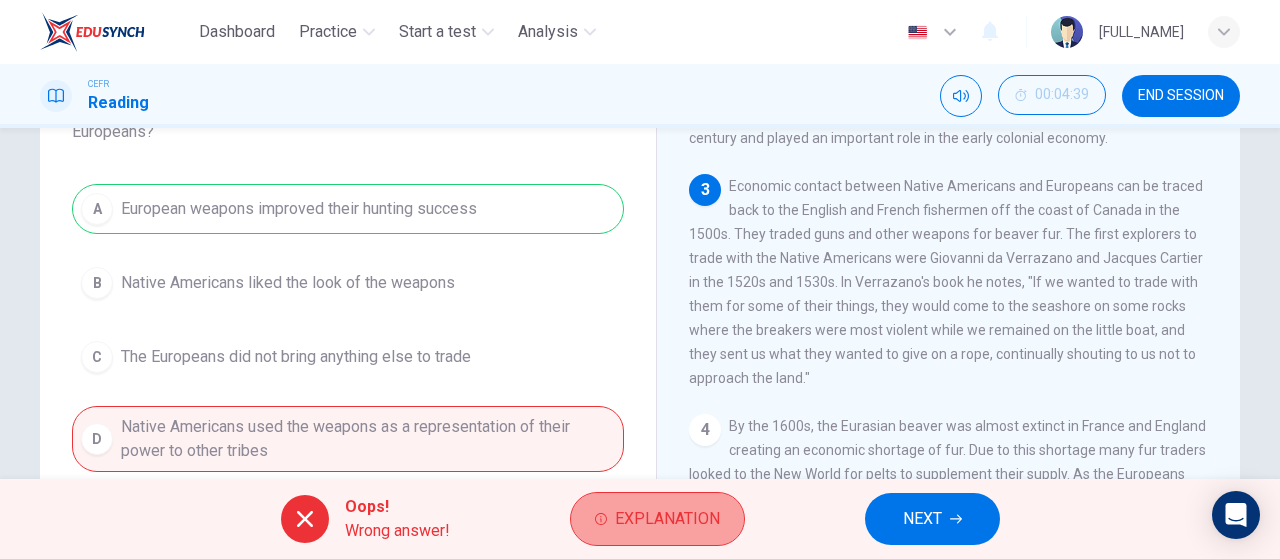 click on "Explanation" at bounding box center [667, 519] 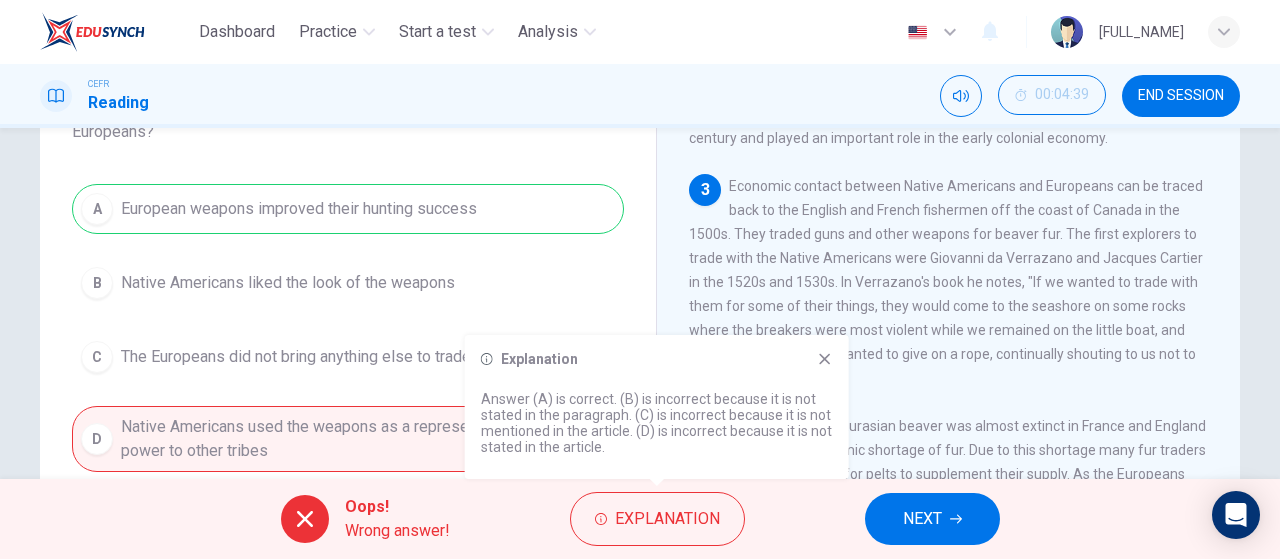 click on "Explanation" at bounding box center [657, 359] 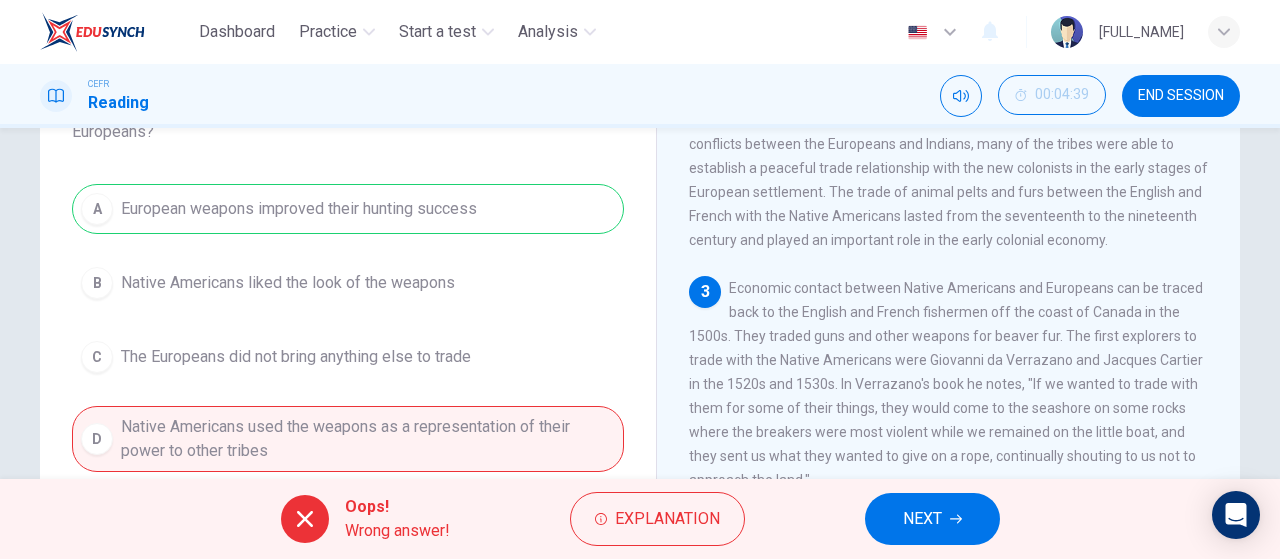 scroll, scrollTop: 220, scrollLeft: 0, axis: vertical 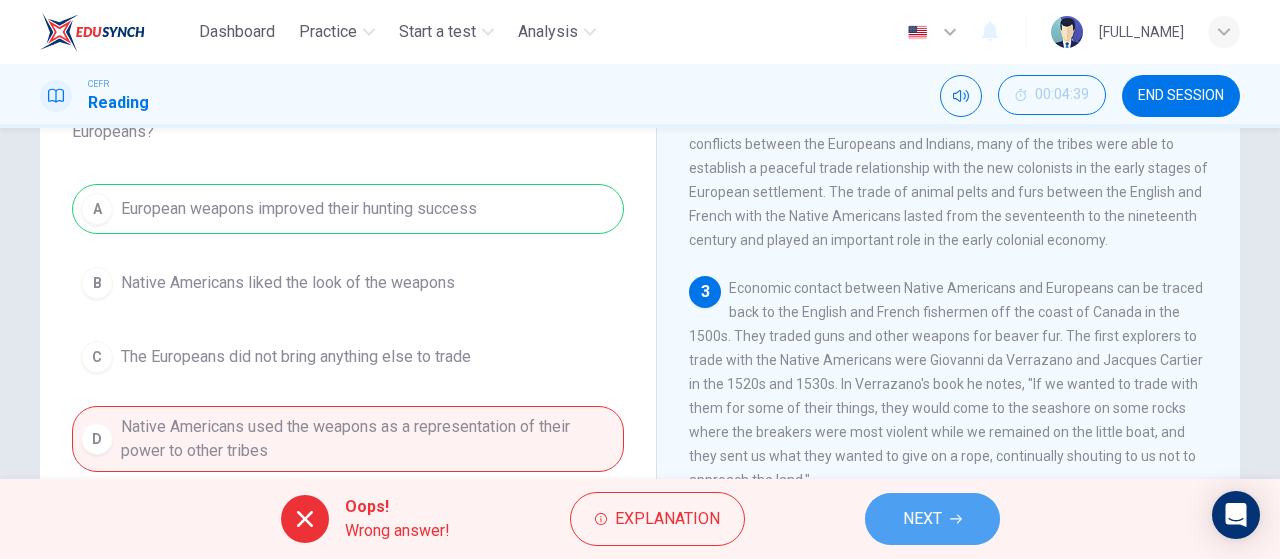 click on "NEXT" at bounding box center (932, 519) 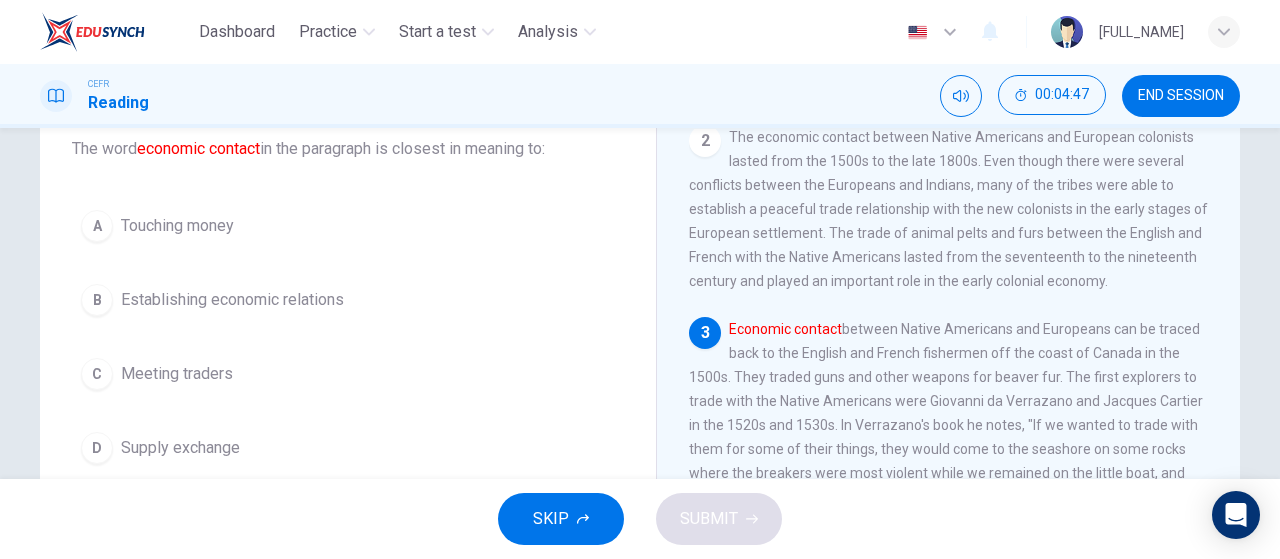 scroll, scrollTop: 125, scrollLeft: 0, axis: vertical 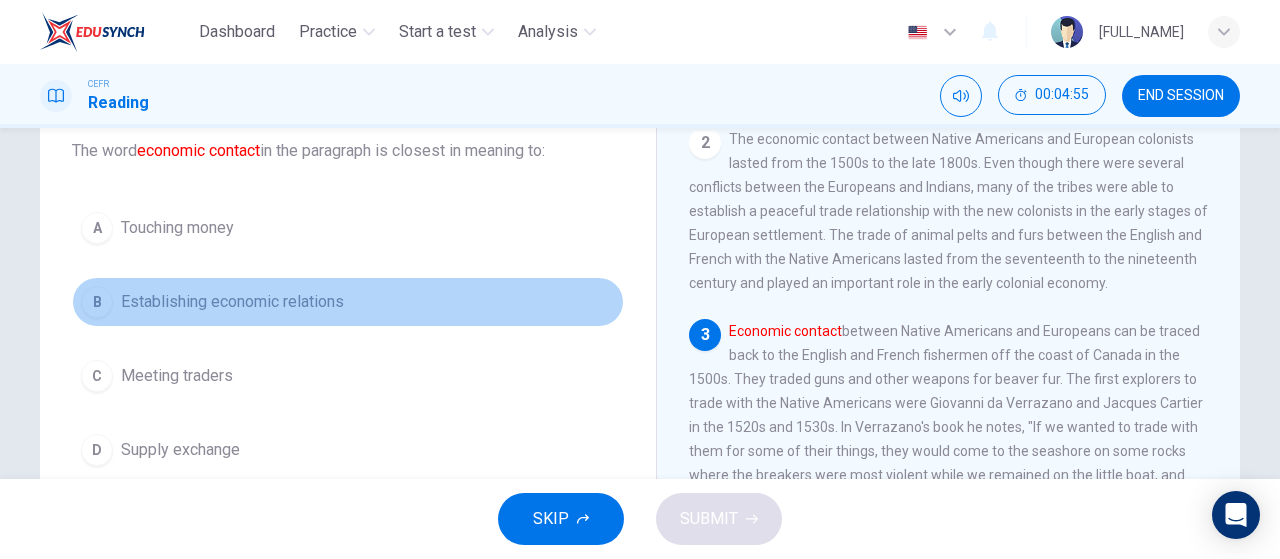 click on "B" at bounding box center (97, 228) 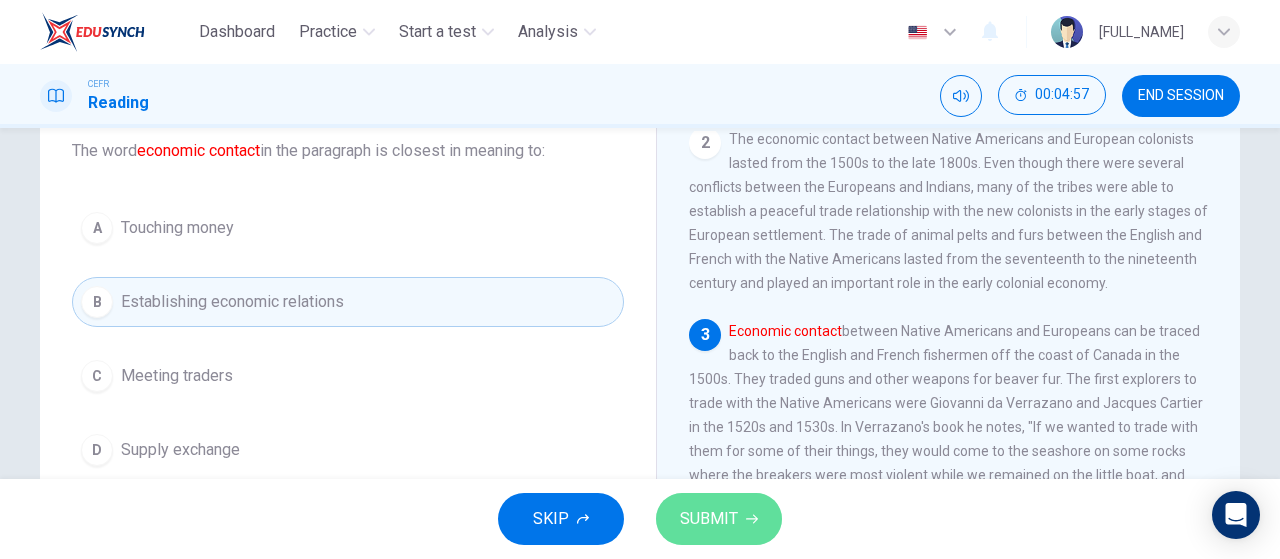 click on "SUBMIT" at bounding box center [709, 519] 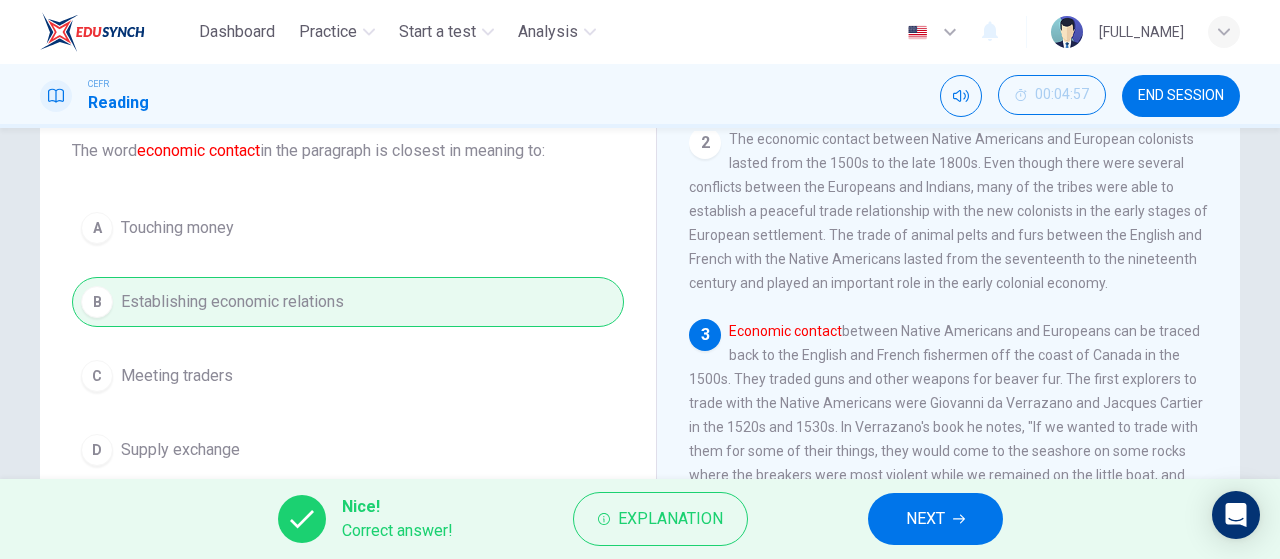 click on "NEXT" at bounding box center [925, 519] 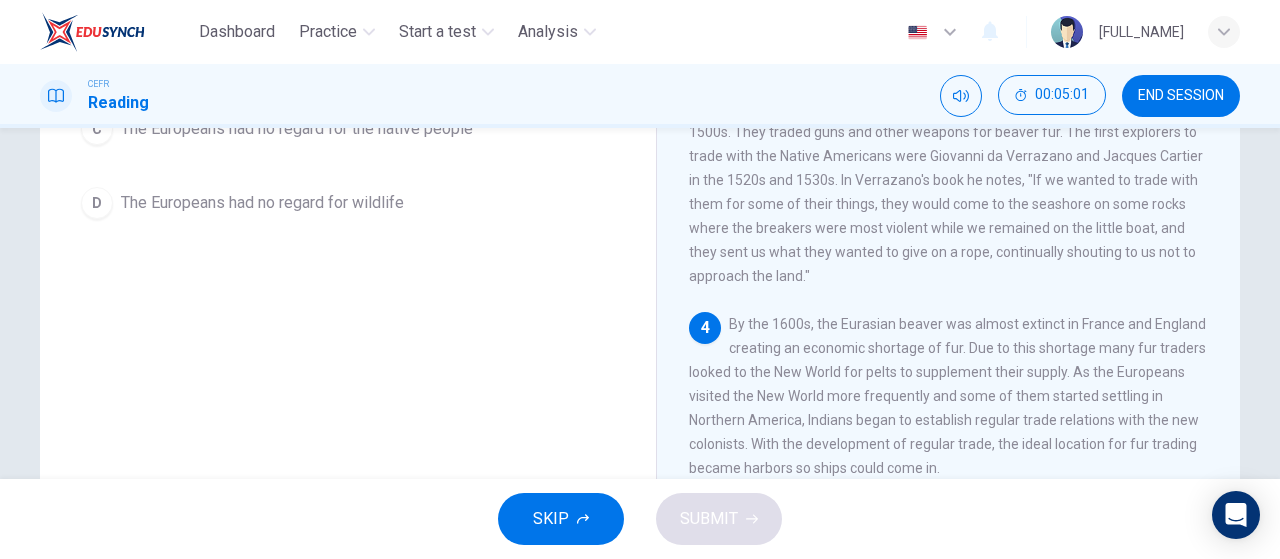 scroll, scrollTop: 372, scrollLeft: 0, axis: vertical 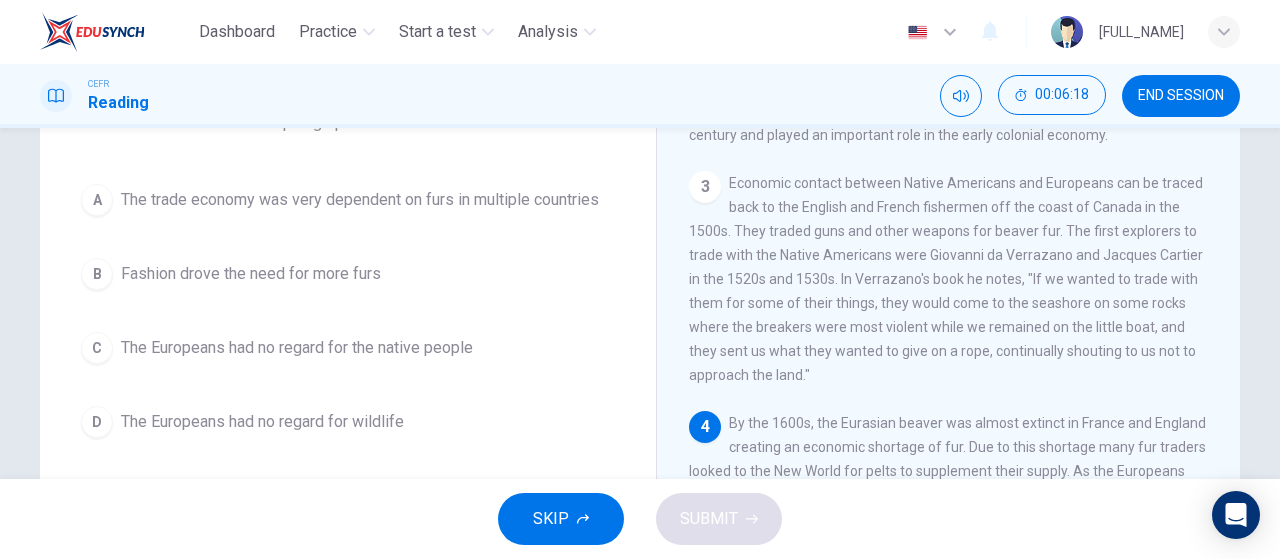 click on "The trade economy was very dependent on furs in multiple countries" at bounding box center (360, 200) 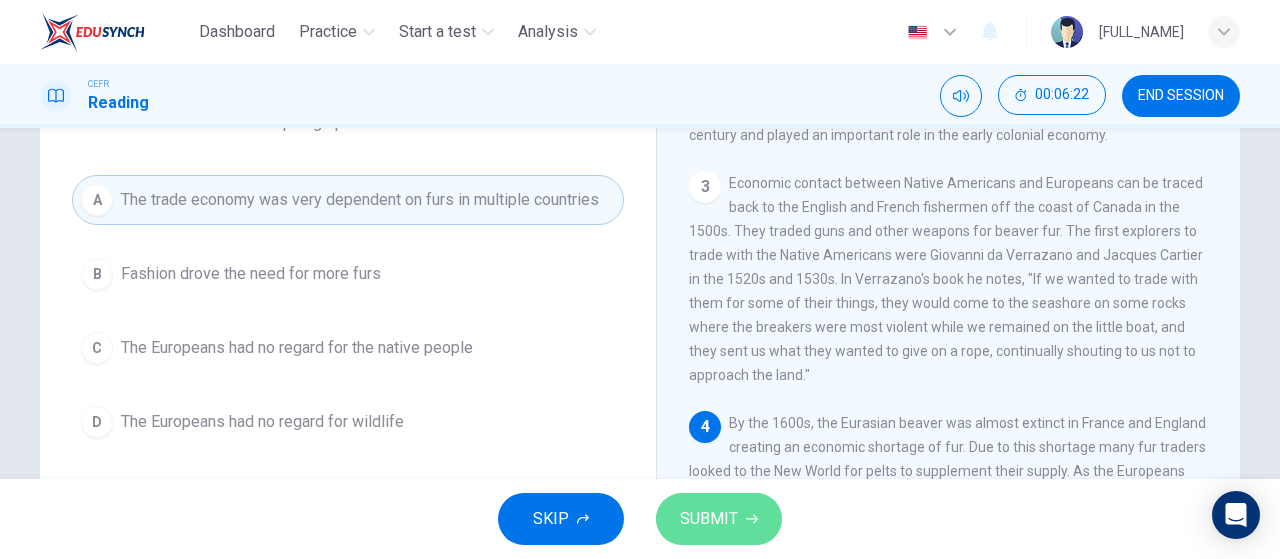 click on "SUBMIT" at bounding box center [709, 519] 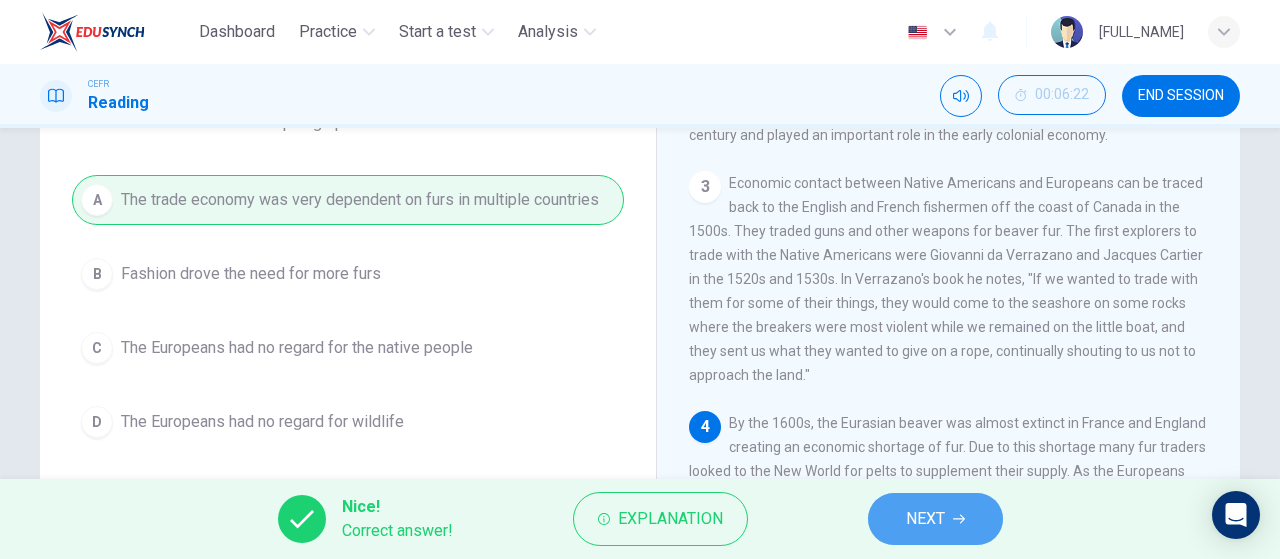 click at bounding box center [959, 519] 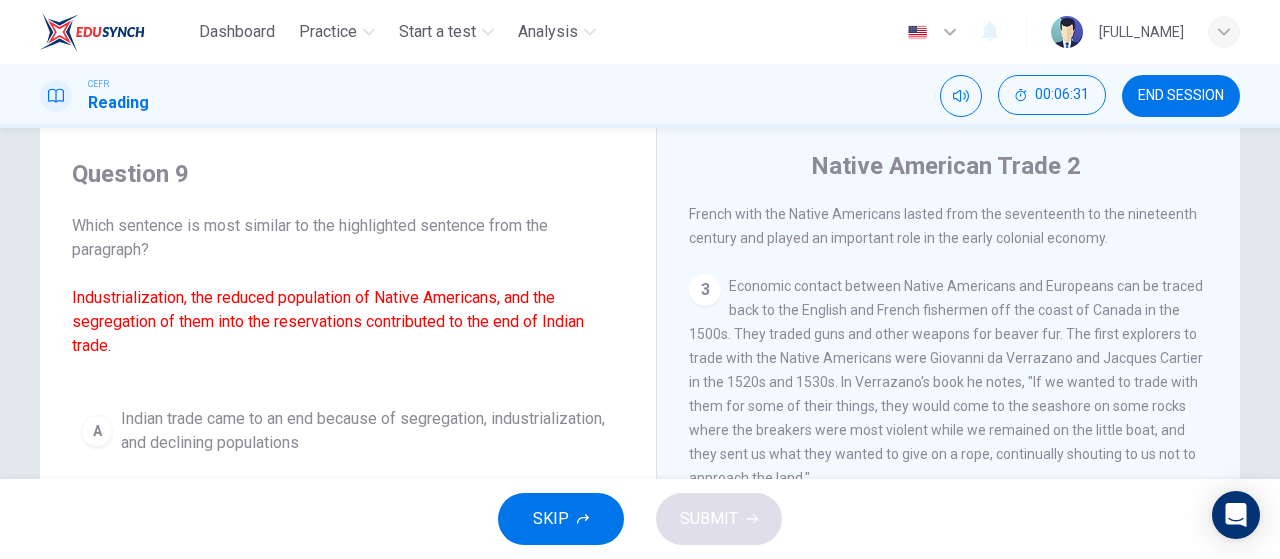 scroll, scrollTop: 301, scrollLeft: 0, axis: vertical 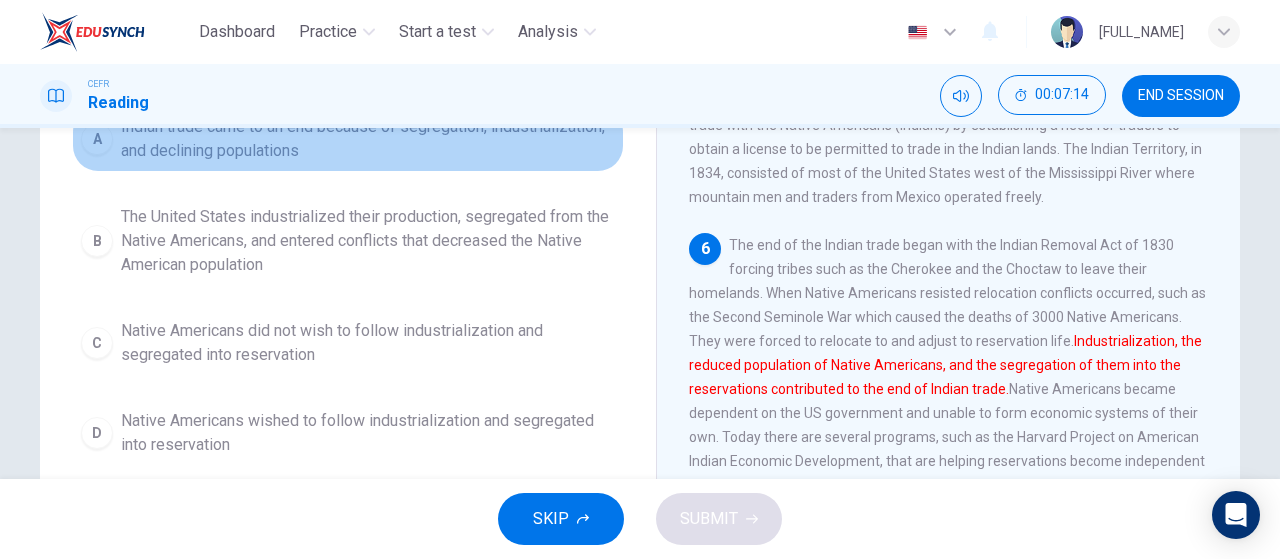 click on "A" at bounding box center [97, 139] 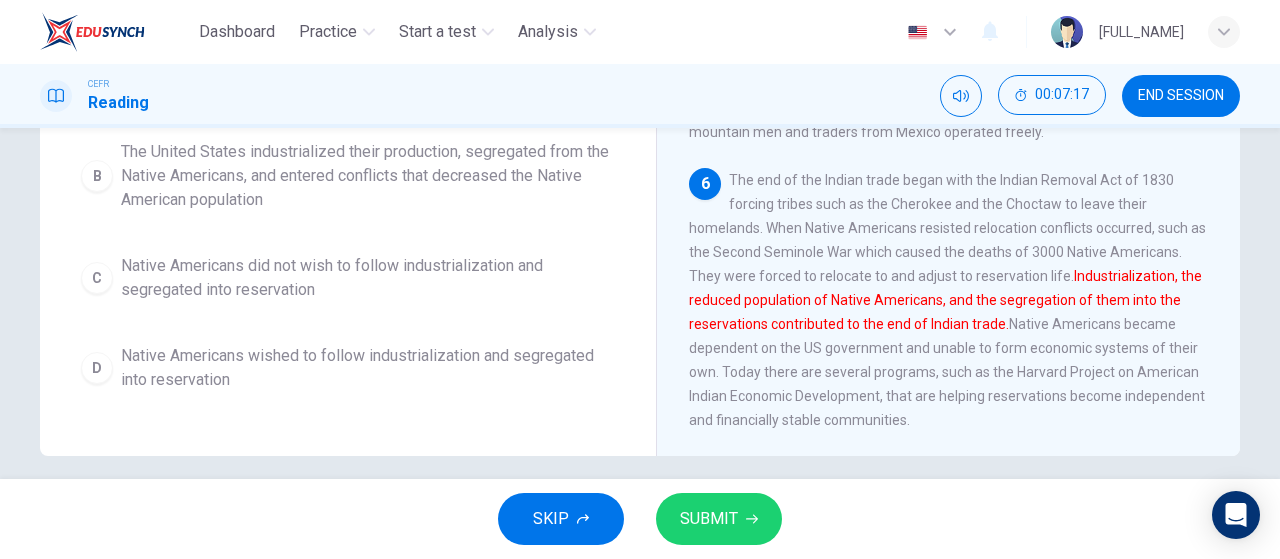 scroll, scrollTop: 408, scrollLeft: 0, axis: vertical 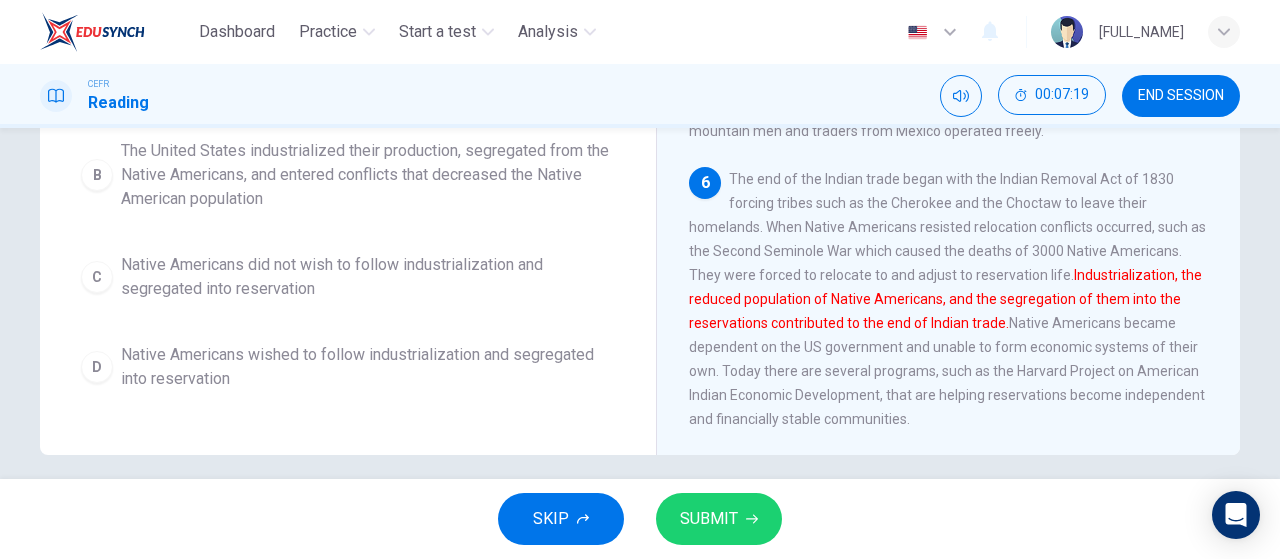 click on "SUBMIT" at bounding box center (709, 519) 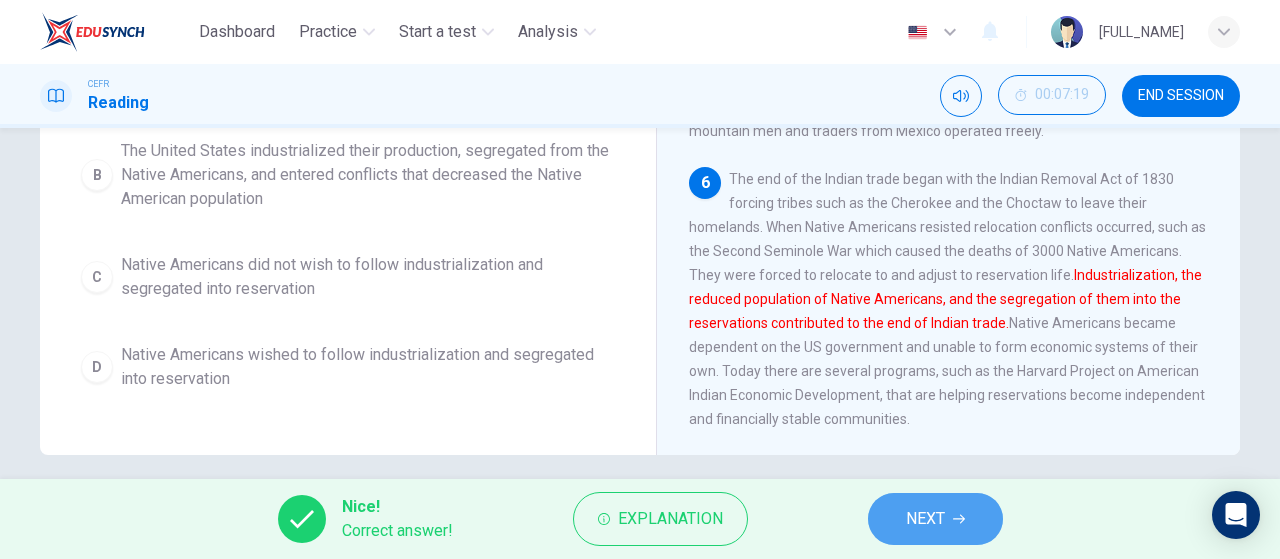 click on "NEXT" at bounding box center (935, 519) 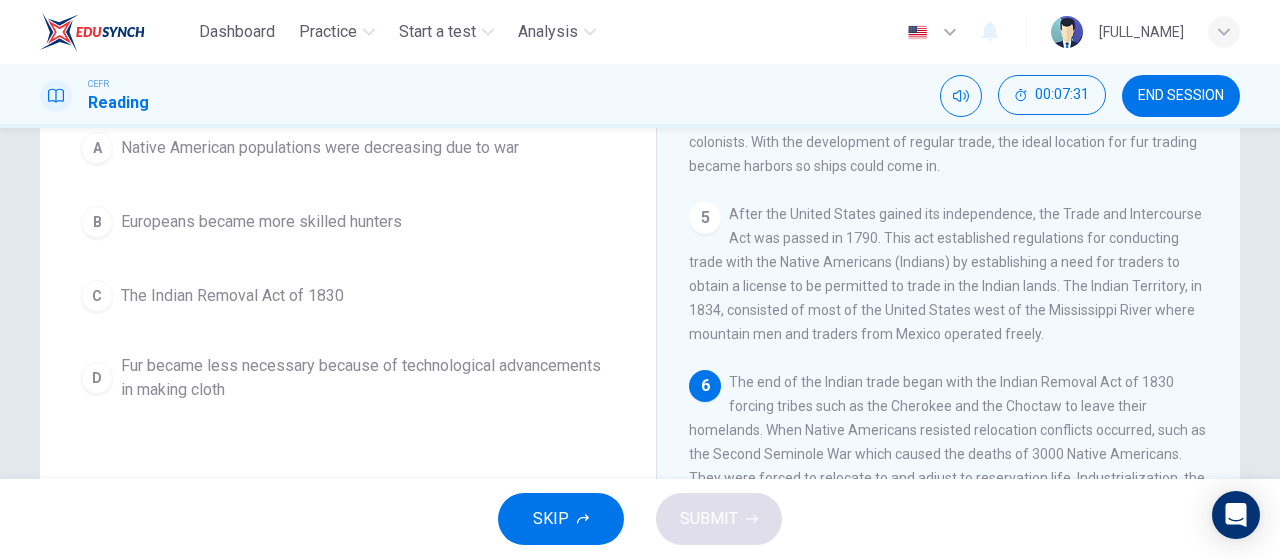 scroll, scrollTop: 194, scrollLeft: 0, axis: vertical 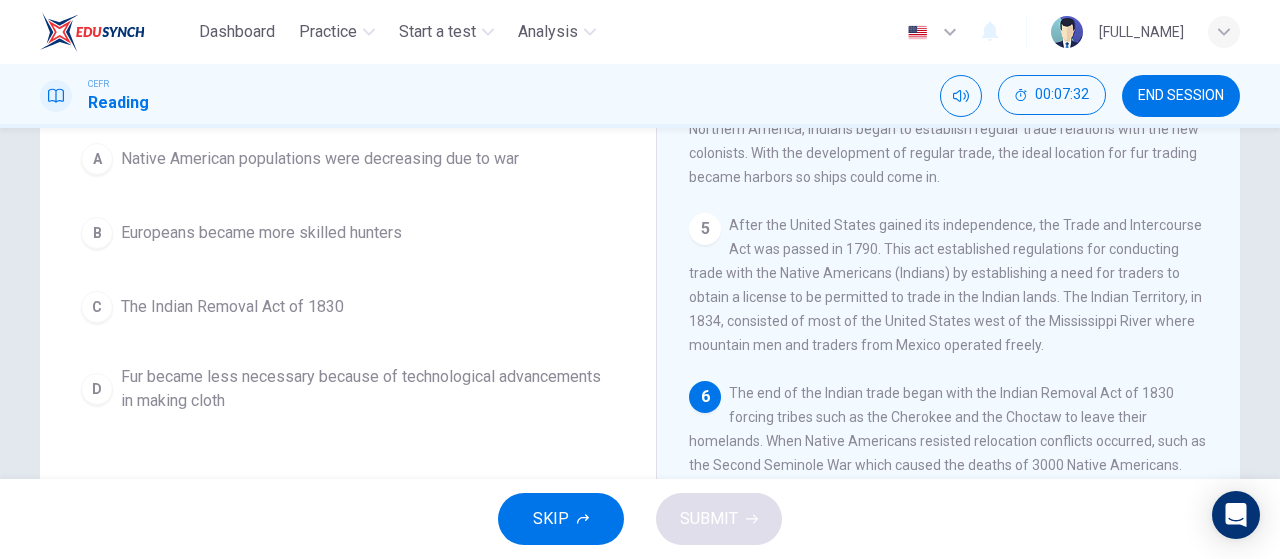 click on "C" at bounding box center [97, 159] 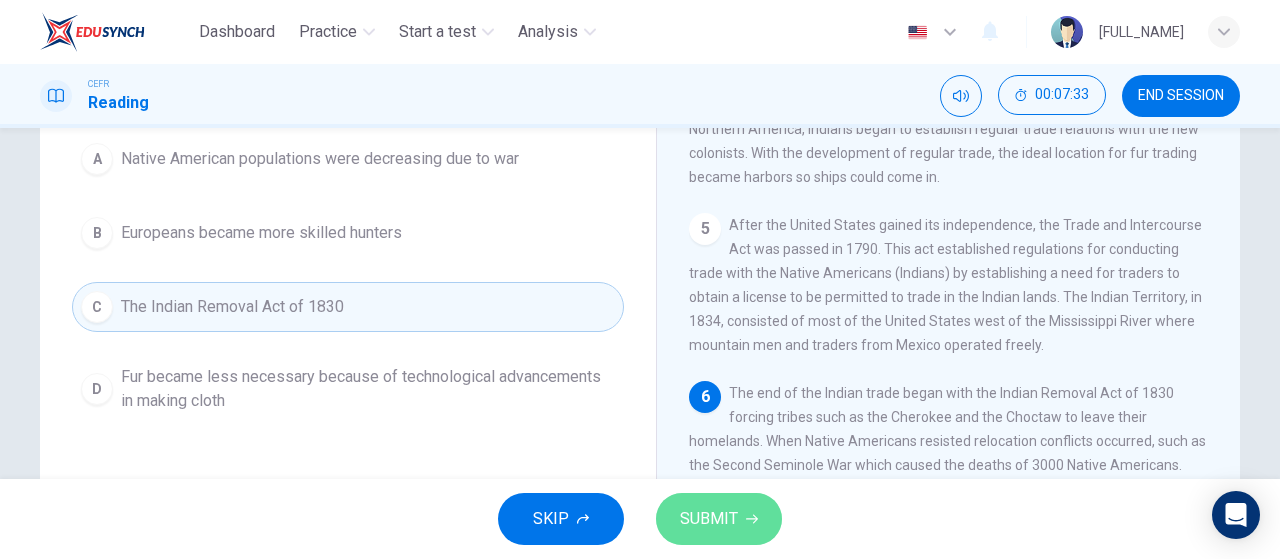 click on "SUBMIT" at bounding box center (719, 519) 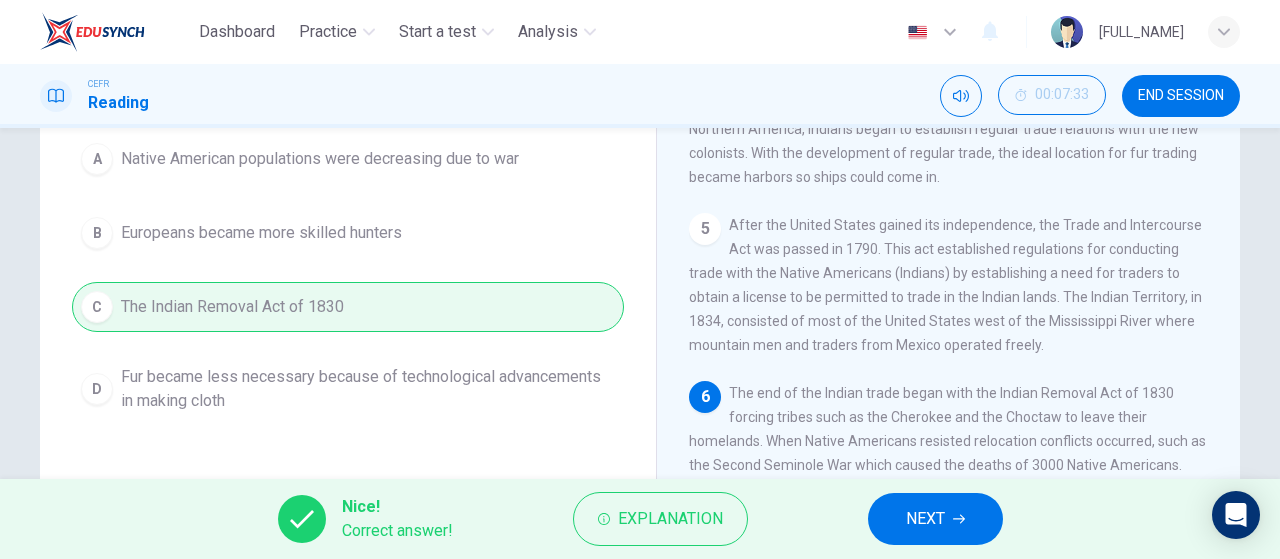 click on "NEXT" at bounding box center (925, 519) 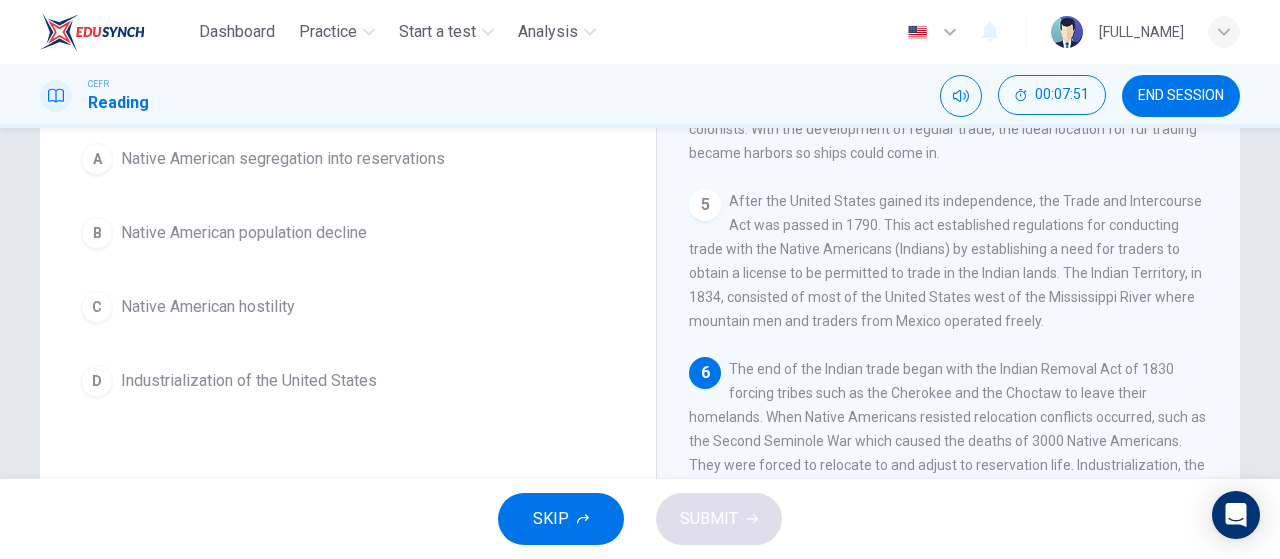 scroll, scrollTop: 219, scrollLeft: 0, axis: vertical 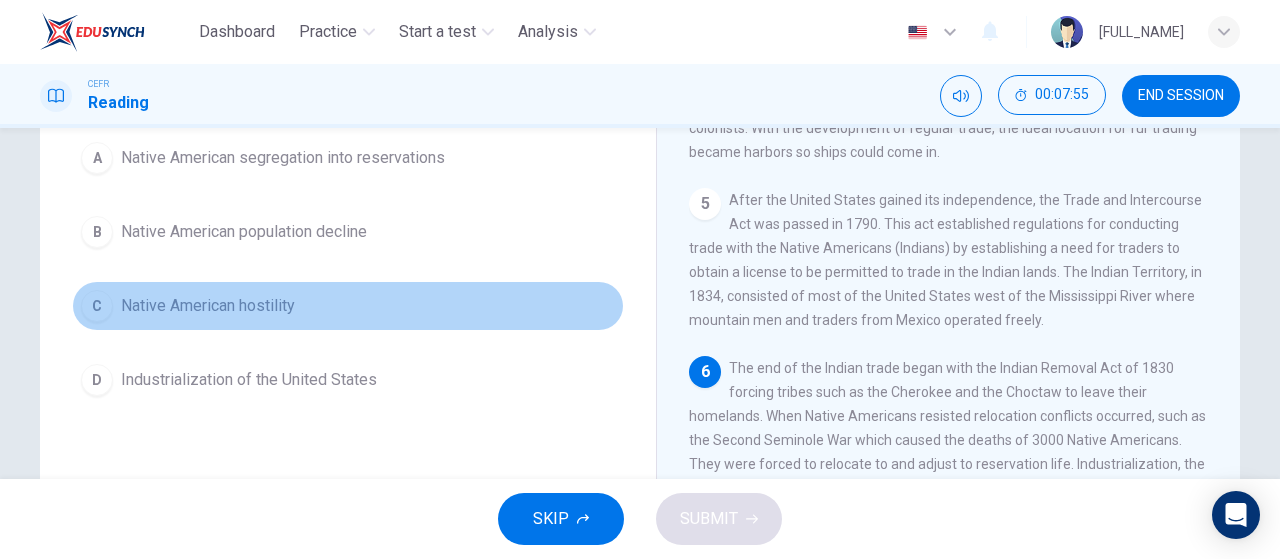 click on "C" at bounding box center (97, 158) 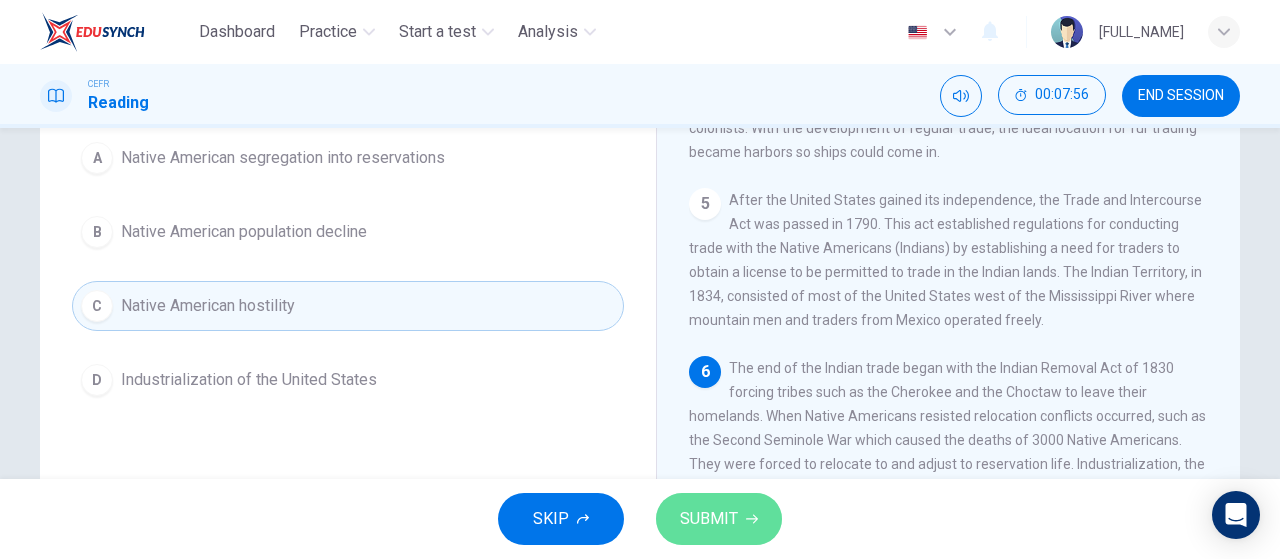 click on "SUBMIT" at bounding box center [709, 519] 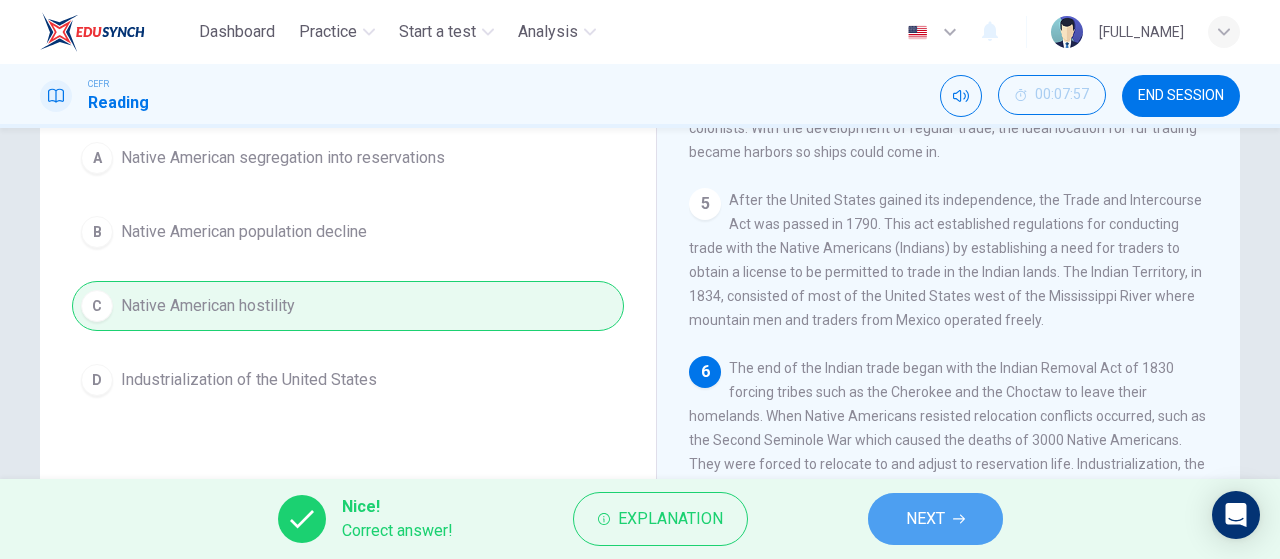 click on "NEXT" at bounding box center [935, 519] 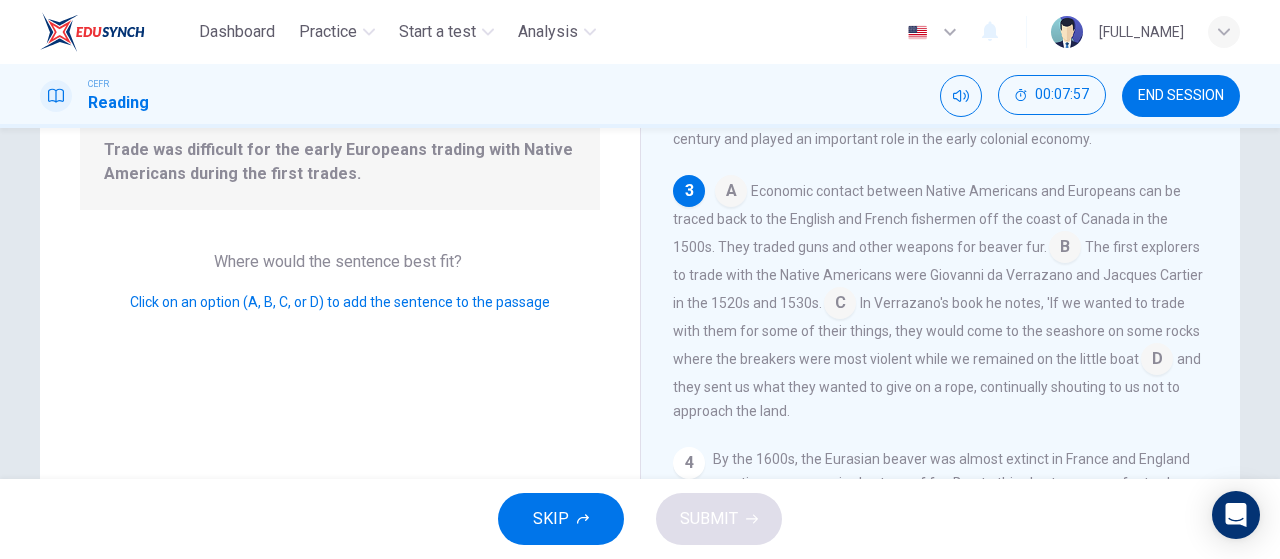 scroll, scrollTop: 291, scrollLeft: 0, axis: vertical 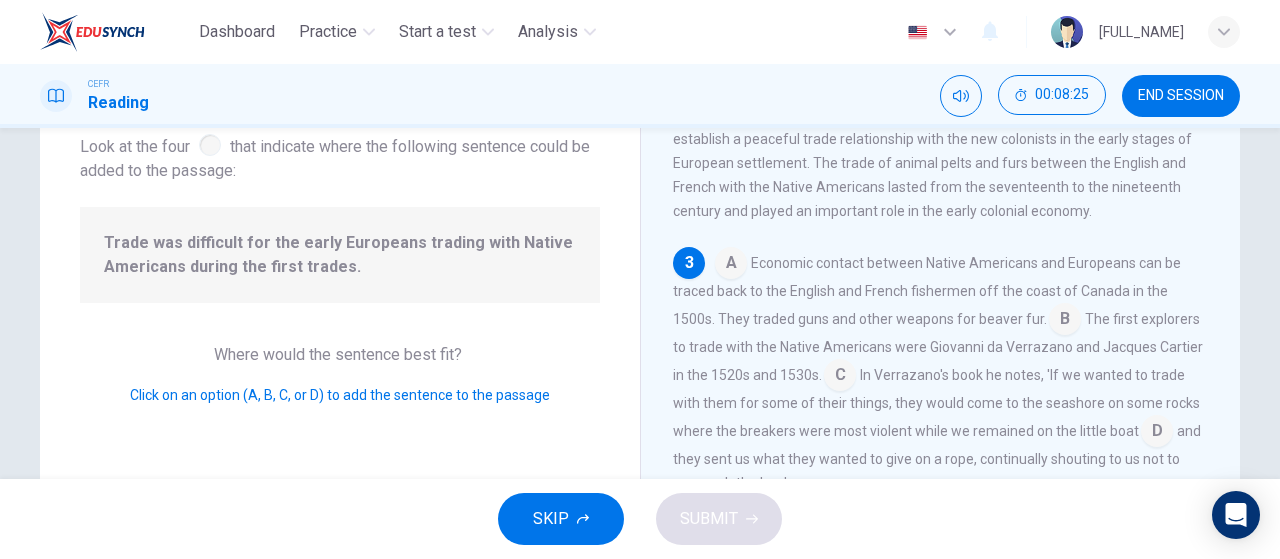 click on "In Verrazano's book he notes, 'If we wanted to trade with them for some of their things, they would come to the seashore on some rocks where the breakers were most violent while we remained on the little boat" at bounding box center (936, 403) 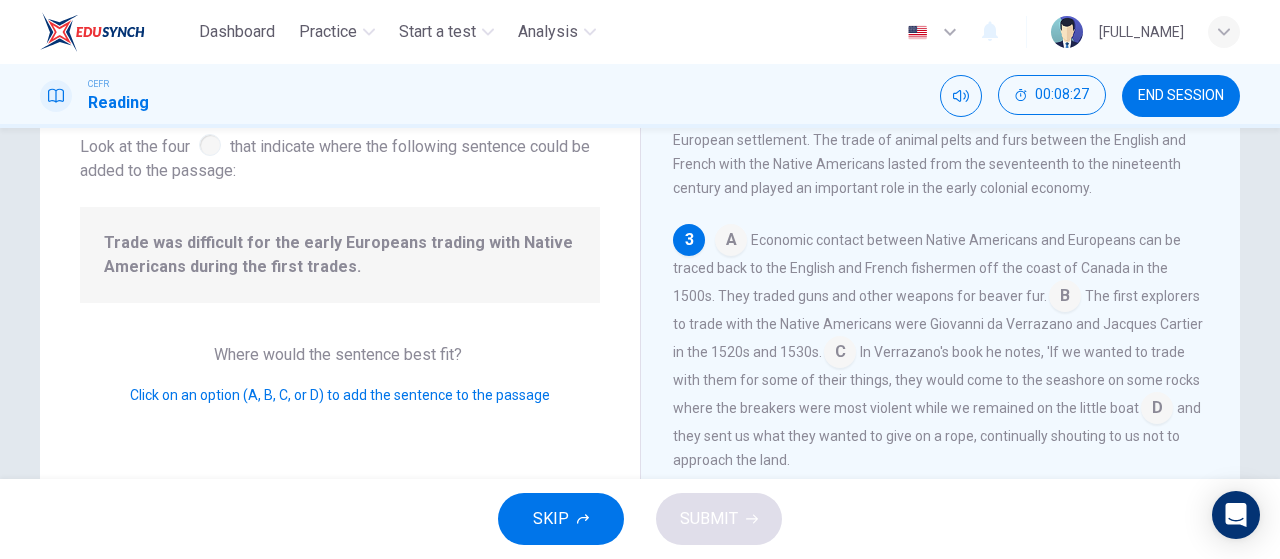 scroll, scrollTop: 310, scrollLeft: 0, axis: vertical 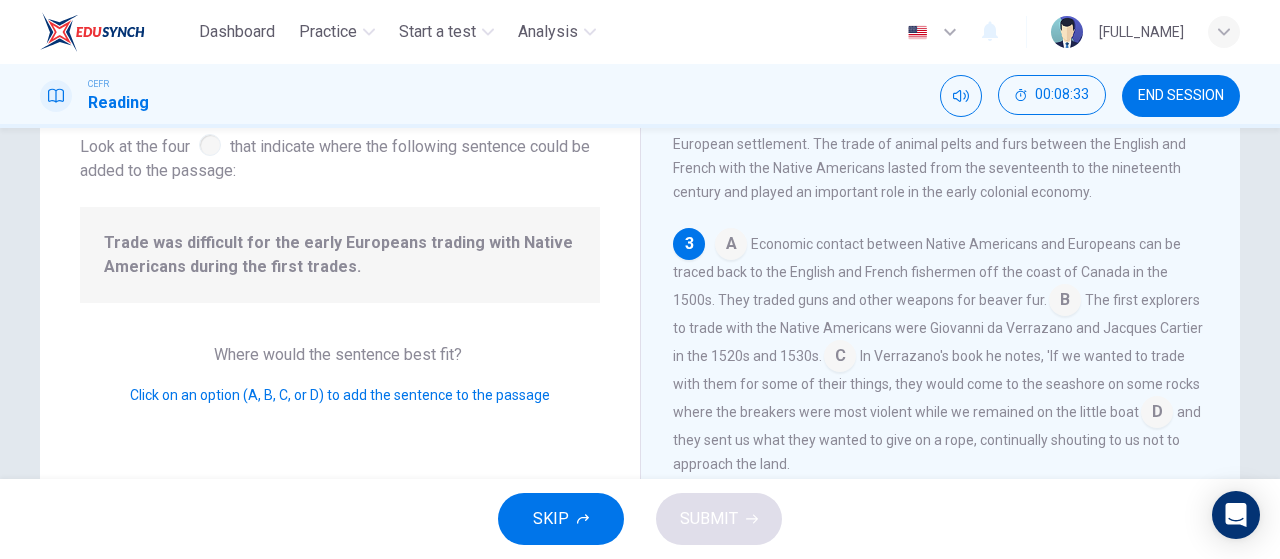 click at bounding box center [731, 246] 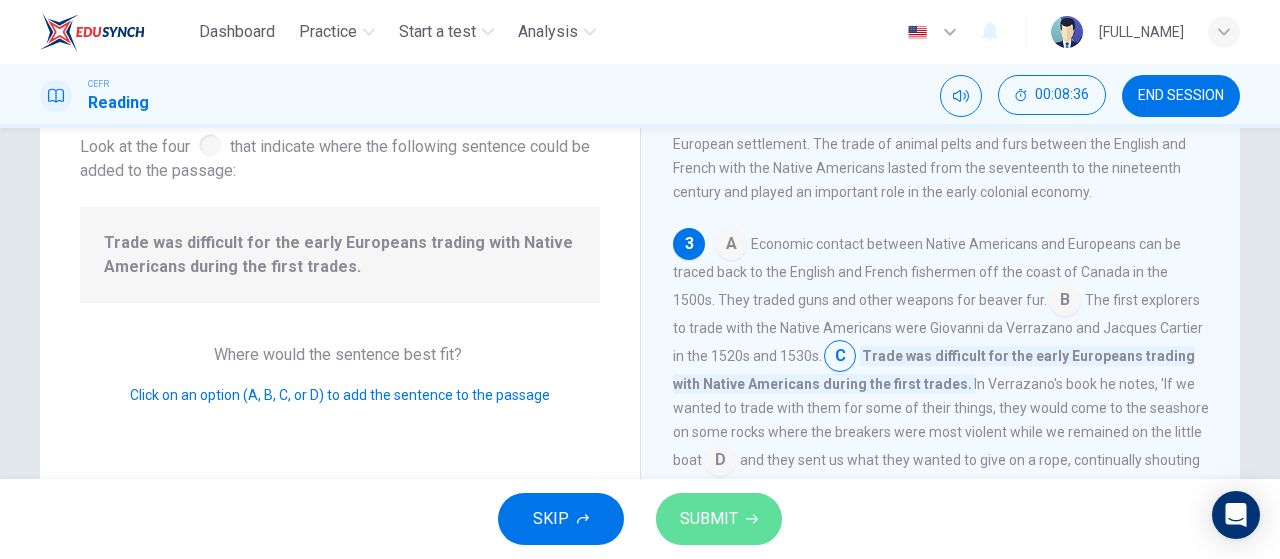 click on "SUBMIT" at bounding box center [719, 519] 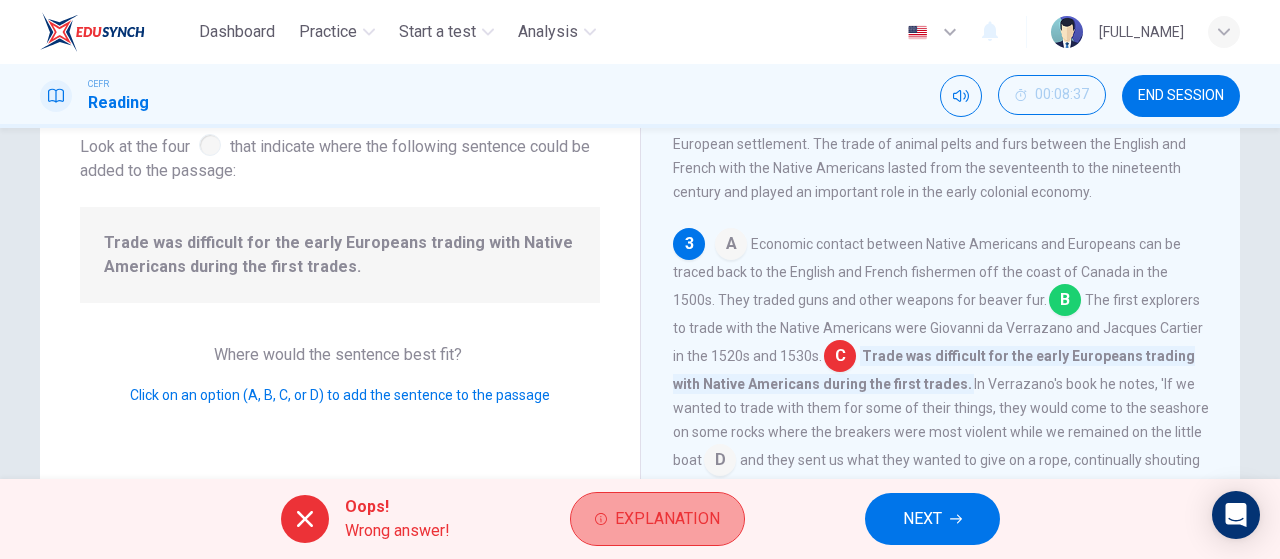 click on "Explanation" at bounding box center (667, 519) 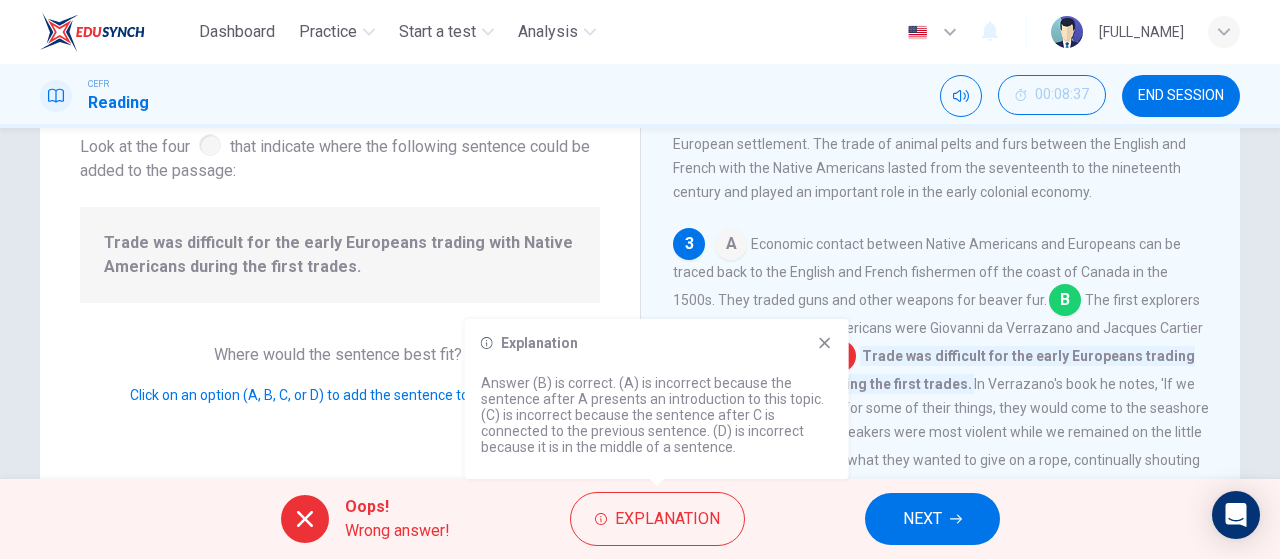 click at bounding box center (825, 343) 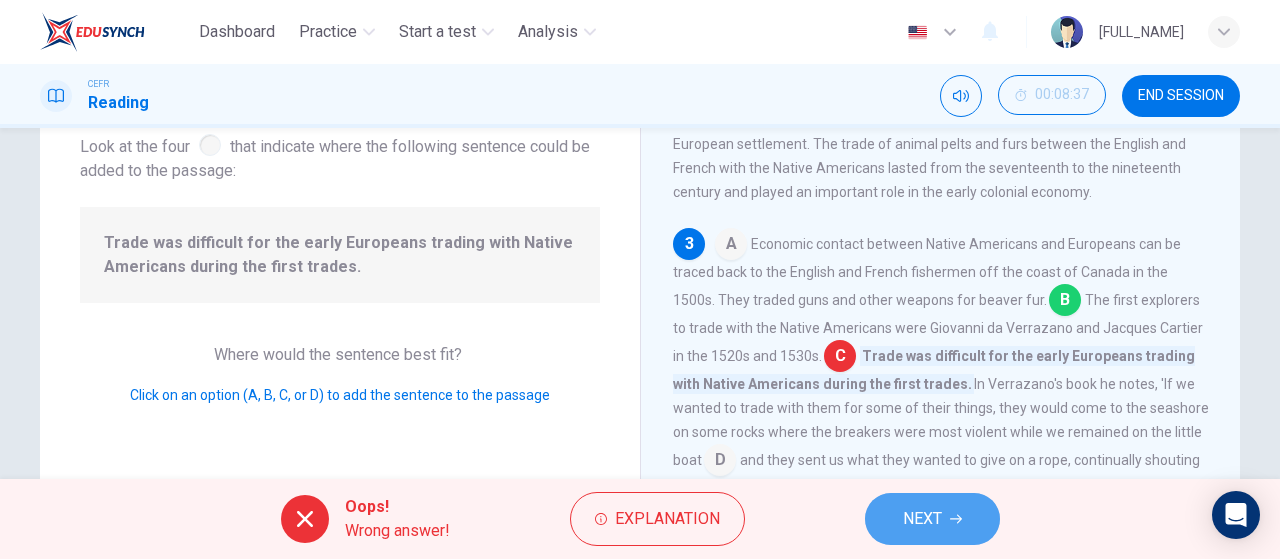 click on "NEXT" at bounding box center [932, 519] 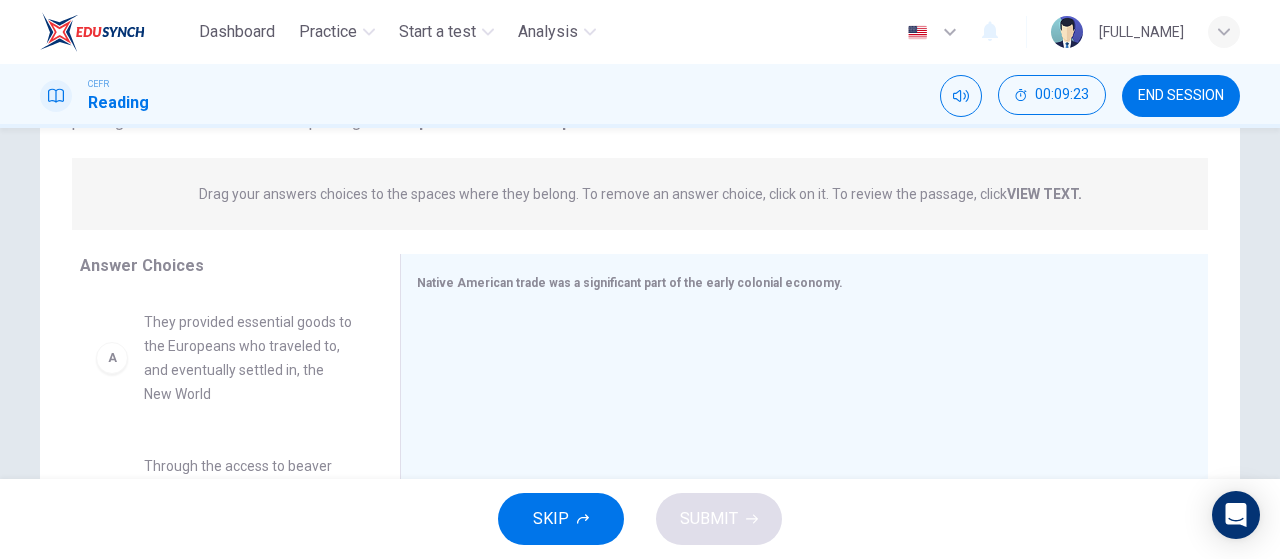 scroll, scrollTop: 259, scrollLeft: 0, axis: vertical 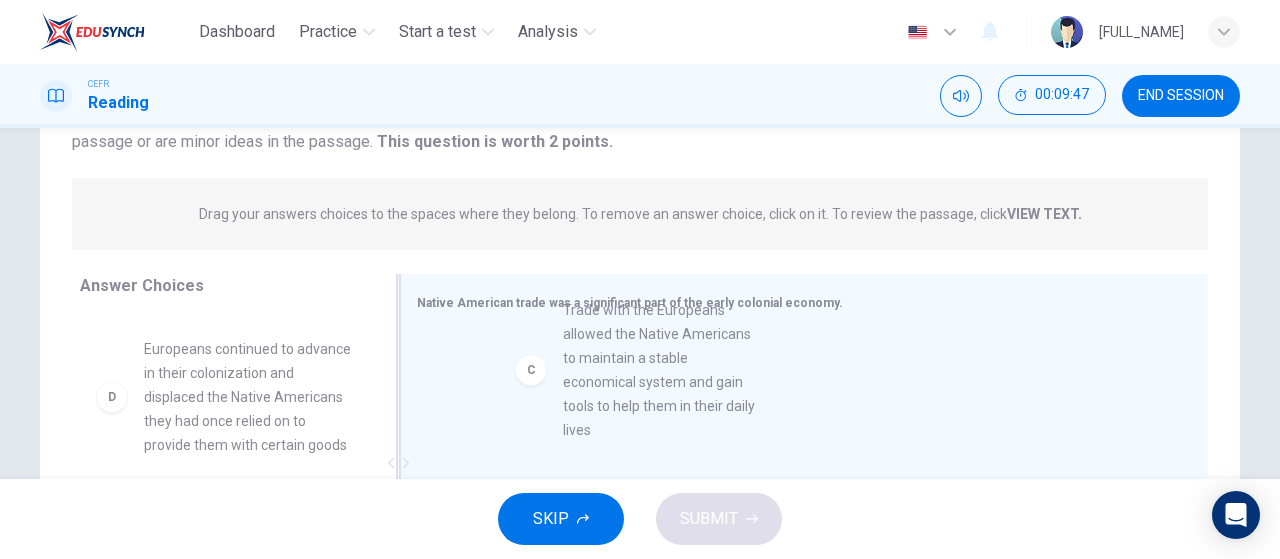 drag, startPoint x: 110, startPoint y: 413, endPoint x: 544, endPoint y: 374, distance: 435.74878 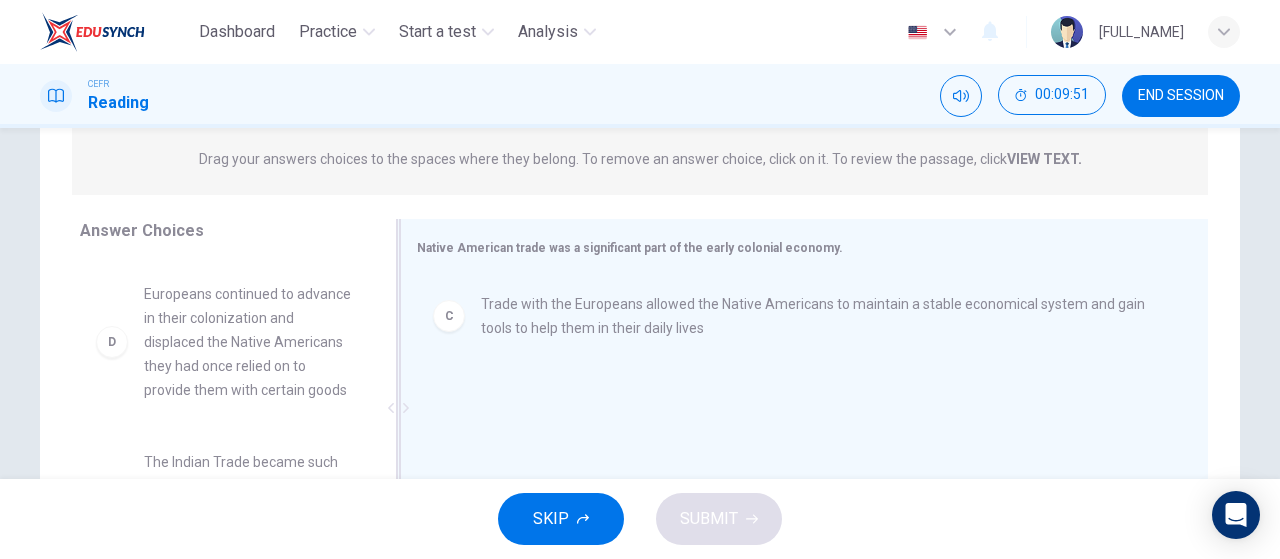 scroll, scrollTop: 424, scrollLeft: 0, axis: vertical 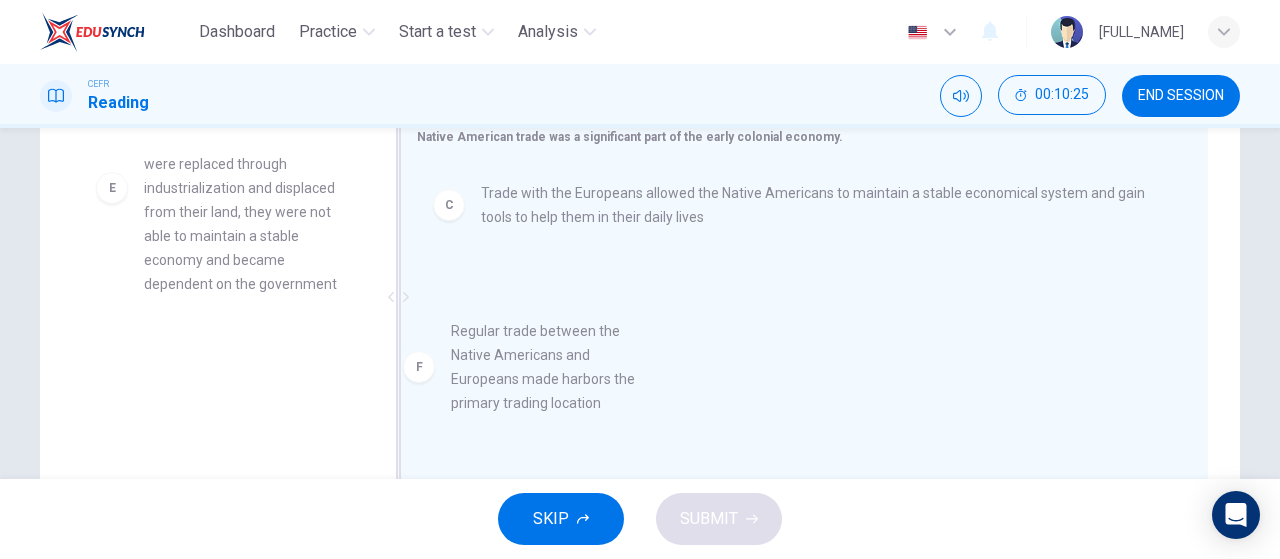 drag, startPoint x: 242, startPoint y: 394, endPoint x: 573, endPoint y: 368, distance: 332.0196 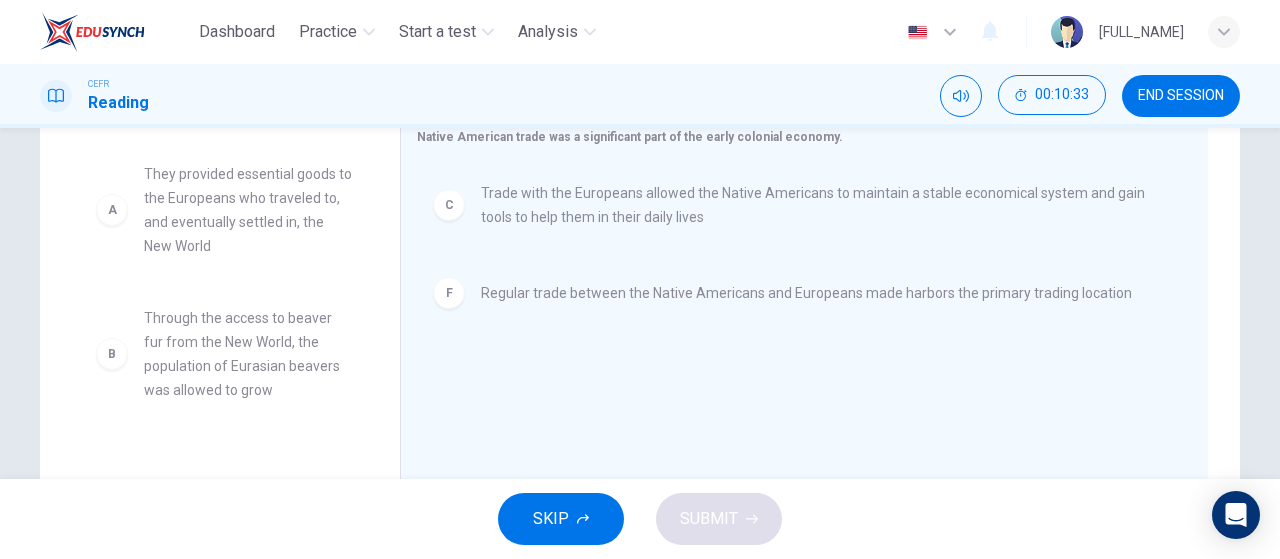 scroll, scrollTop: 0, scrollLeft: 0, axis: both 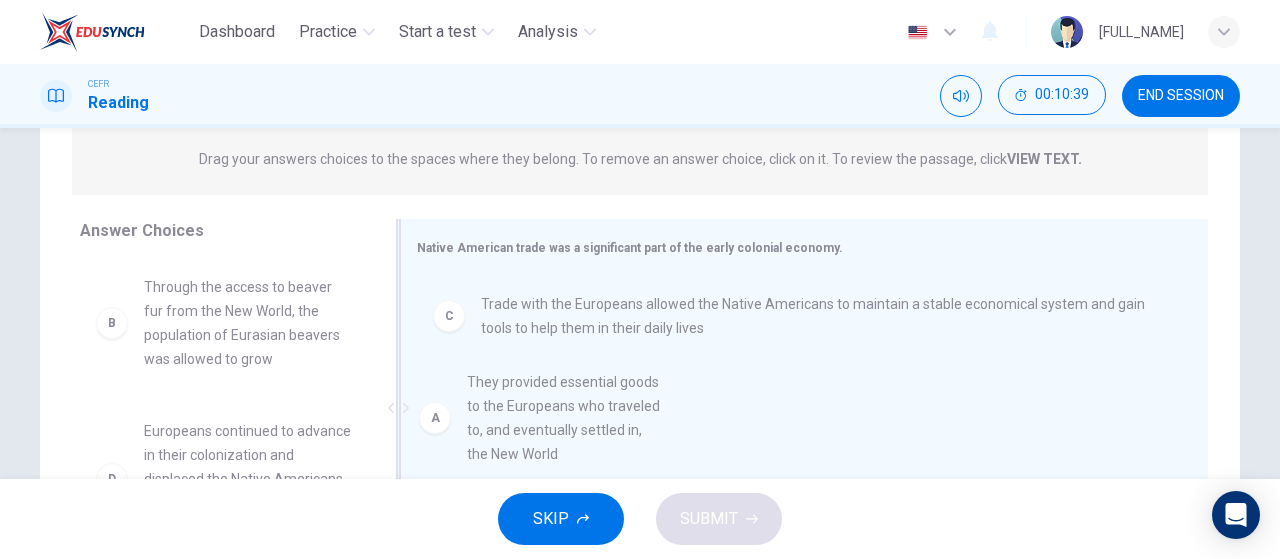 drag, startPoint x: 248, startPoint y: 322, endPoint x: 586, endPoint y: 416, distance: 350.8276 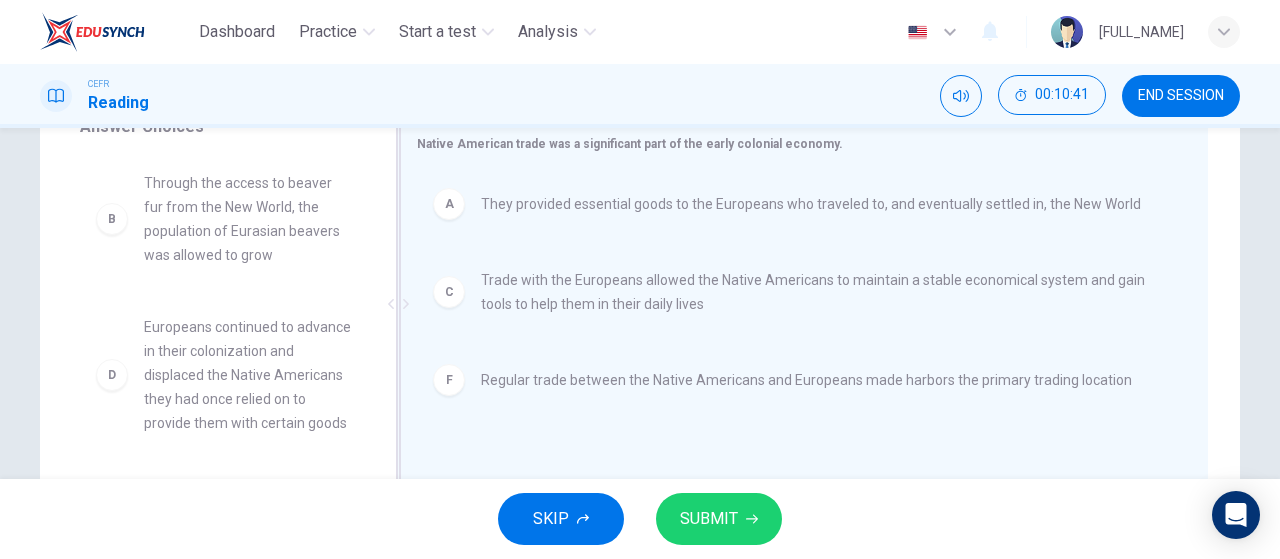 scroll, scrollTop: 357, scrollLeft: 0, axis: vertical 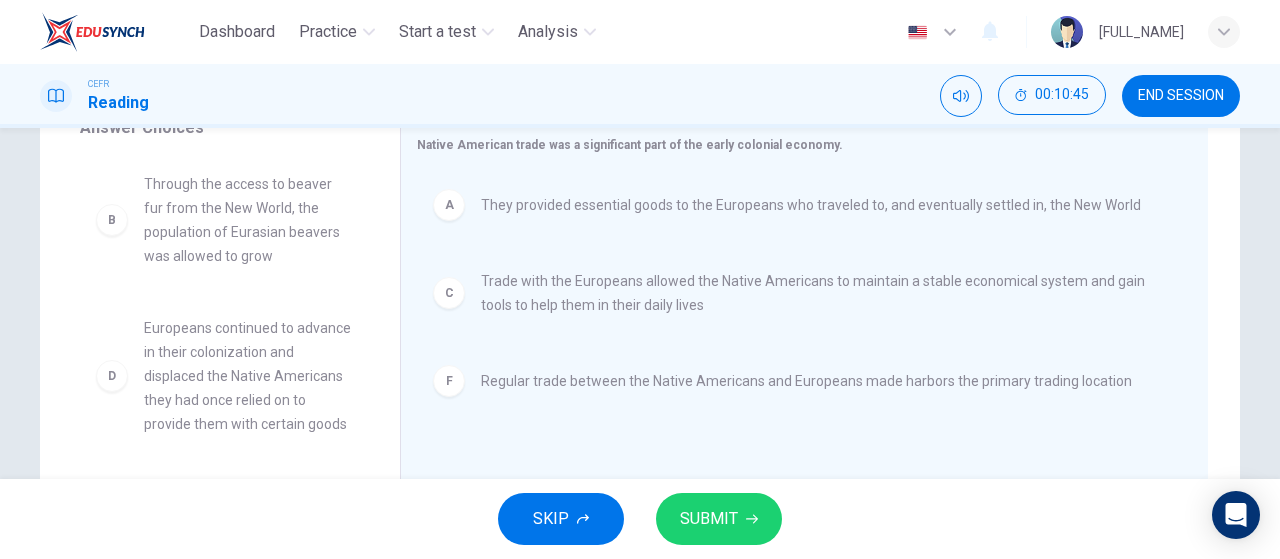 click on "SUBMIT" at bounding box center (719, 519) 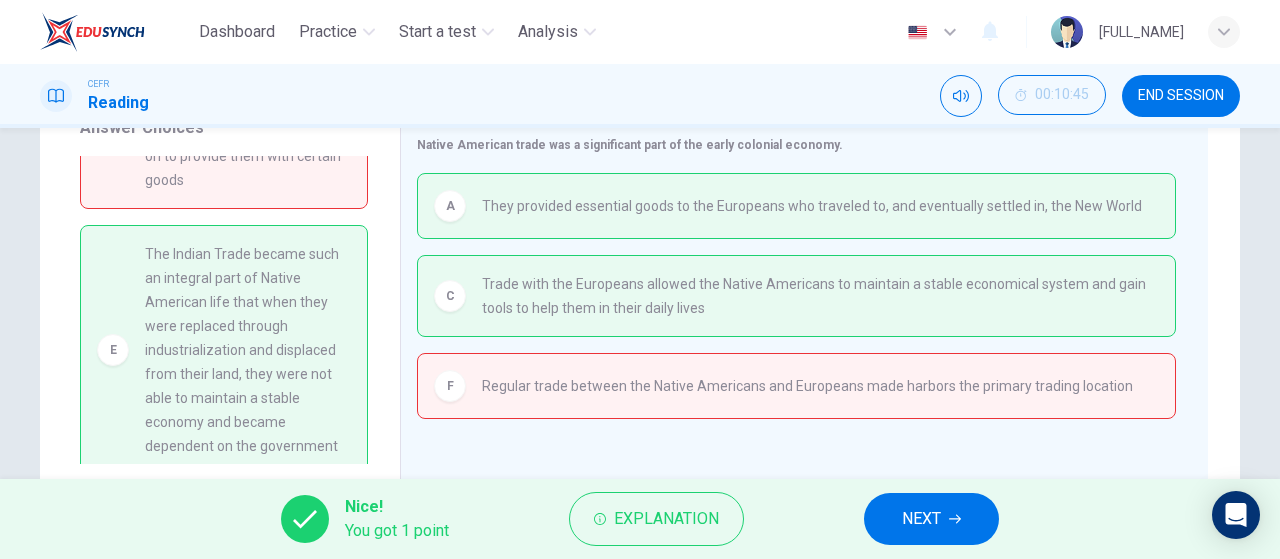 scroll, scrollTop: 280, scrollLeft: 0, axis: vertical 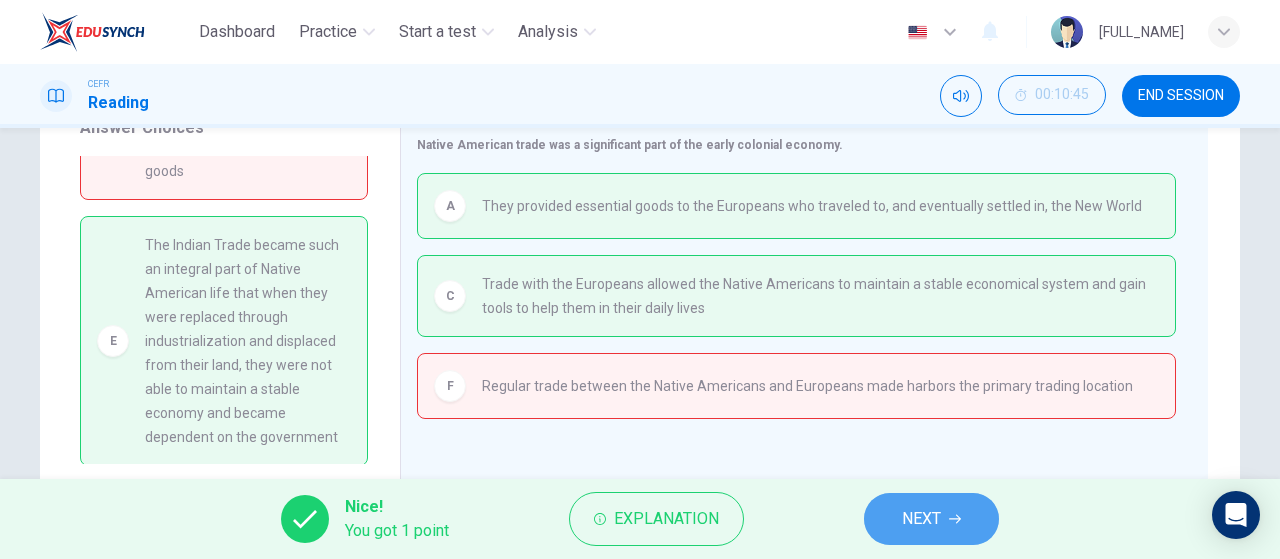 click on "NEXT" at bounding box center [921, 519] 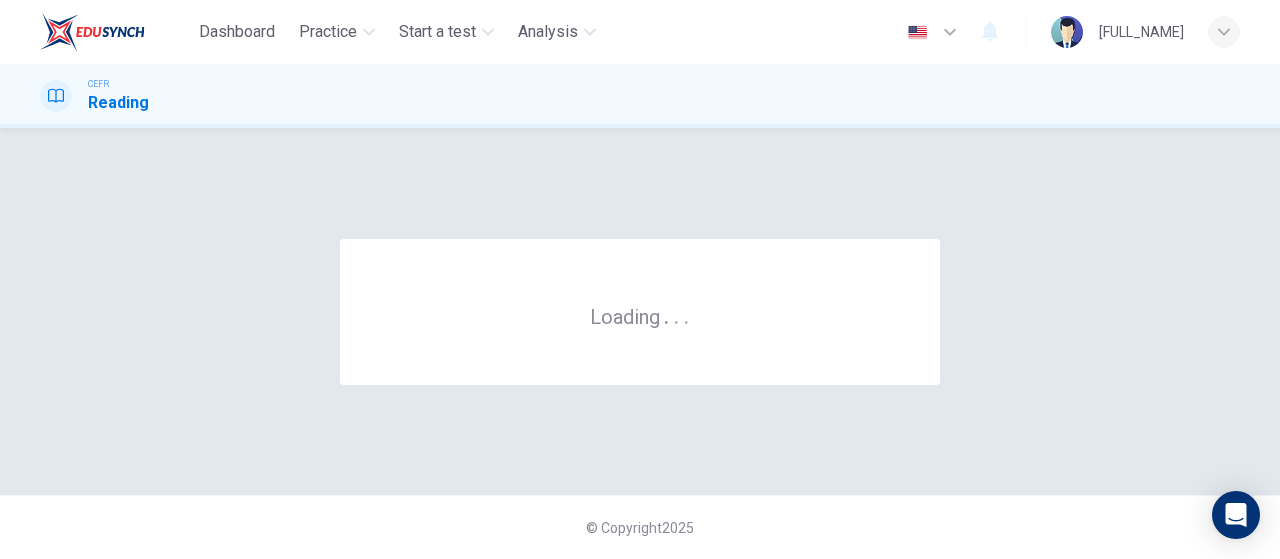 scroll, scrollTop: 0, scrollLeft: 0, axis: both 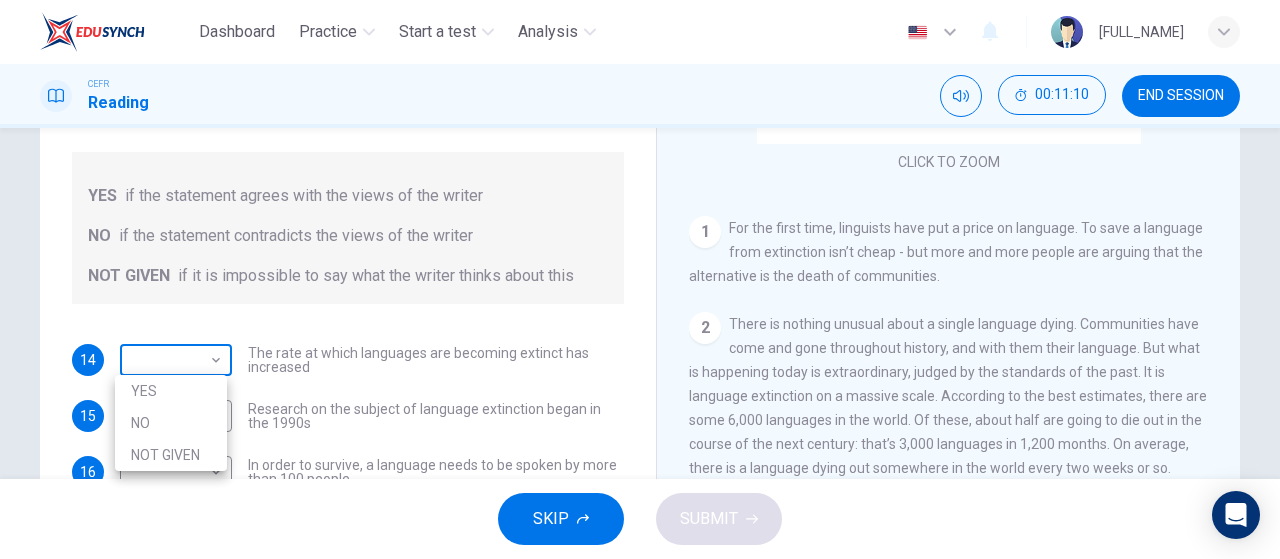 click on "Dashboard Practice Start a test Analysis English en ​ NURIN AISYA BINTI MAT YUSOF CEFR Reading 00:11:10 END SESSION Questions 14 - 18 Do the following statements agree with the views of the writer in the Passage?  In the boxes below, write YES if the statement agrees with the views of the writer NO if the statement contradicts the views of the writer NOT GIVEN if it is impossible to say what the writer thinks about this 14 ​ ​ The rate at which languages are becoming extinct has increased 15 ​ ​ Research on the subject of language extinction began in the 1990s 16 ​ ​ In order to survive, a language needs to be spoken by more than 100 people 17 ​ ​ Certain parts of the world are more vulnerable than others to language extinction 18 ​ ​ Saving language should be the major concern of any small community whose language is under threat Saving Language CLICK TO ZOOM Click to Zoom 1 2 3 4 5 6 7 8 9 10 11 12 SKIP SUBMIT EduSynch - Online Language Proficiency Testing
Dashboard Practice NO" at bounding box center (640, 279) 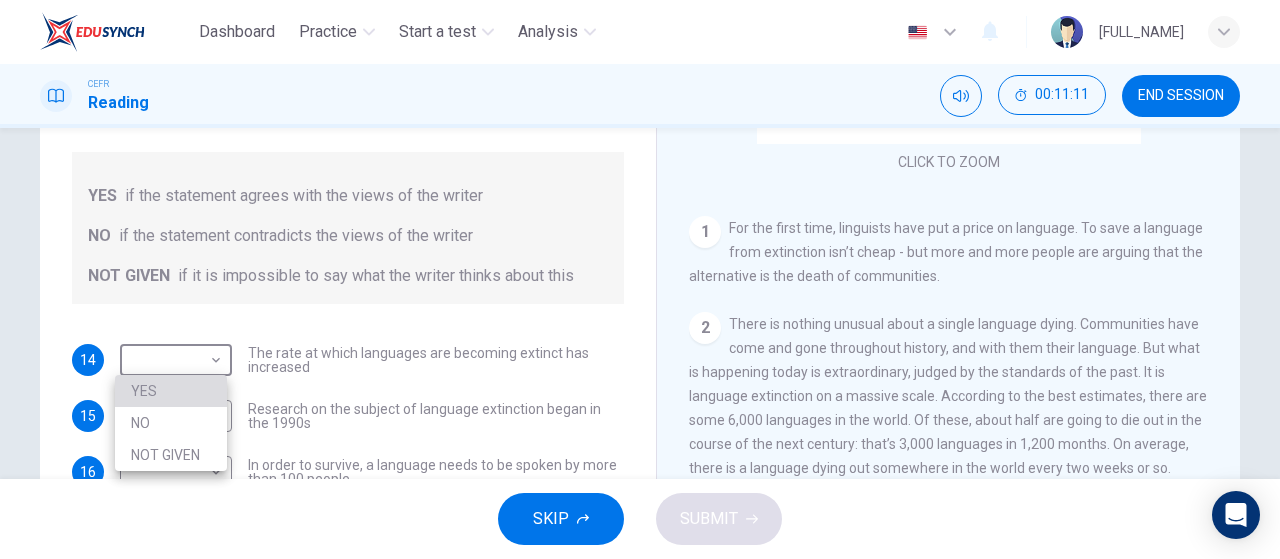 click on "YES" at bounding box center (171, 391) 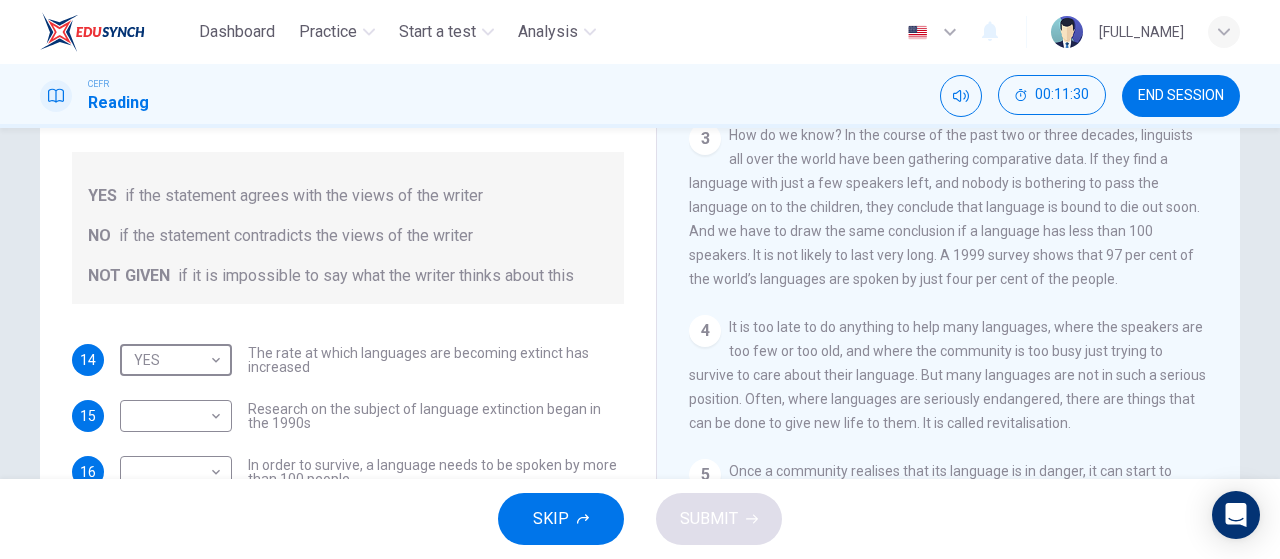 scroll, scrollTop: 629, scrollLeft: 0, axis: vertical 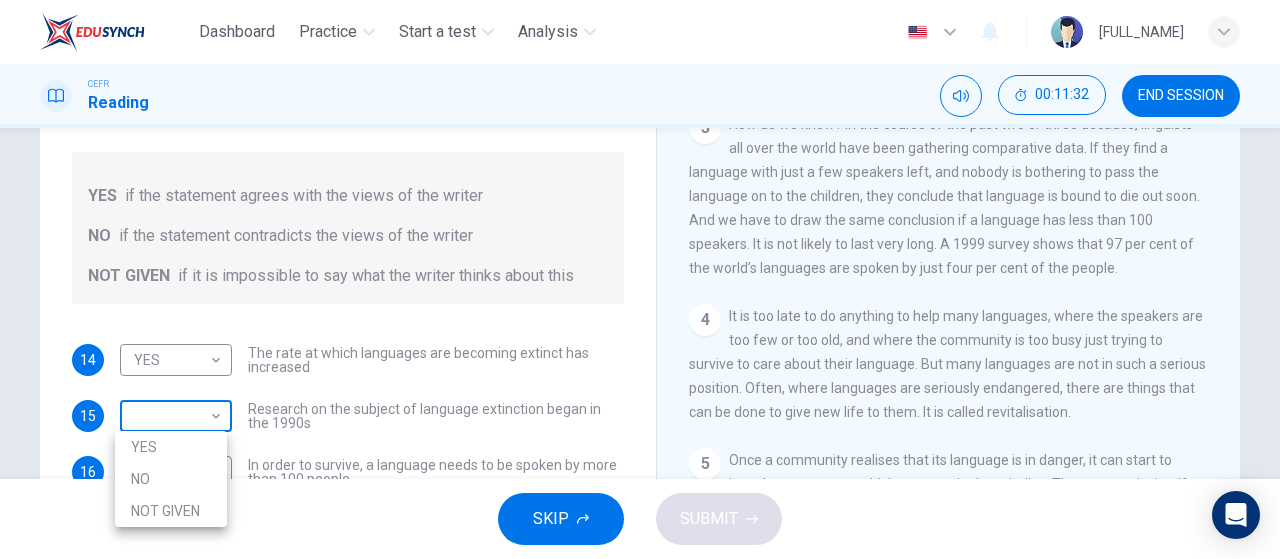 click on "Dashboard Practice Start a test Analysis English en ​ NURIN AISYA BINTI MAT YUSOF CEFR Reading 00:11:32 END SESSION Questions 14 - 18 Do the following statements agree with the views of the writer in the Passage?  In the boxes below, write YES if the statement agrees with the views of the writer NO if the statement contradicts the views of the writer NOT GIVEN if it is impossible to say what the writer thinks about this 14 YES YES ​ The rate at which languages are becoming extinct has increased 15 ​ ​ Research on the subject of language extinction began in the 1990s 16 ​ ​ In order to survive, a language needs to be spoken by more than 100 people 17 ​ ​ Certain parts of the world are more vulnerable than others to language extinction 18 ​ ​ Saving language should be the major concern of any small community whose language is under threat Saving Language CLICK TO ZOOM Click to Zoom 1 2 3 4 5 6 7 8 9 10 11 12 SKIP SUBMIT EduSynch - Online Language Proficiency Testing
Dashboard 2025 NO" at bounding box center [640, 279] 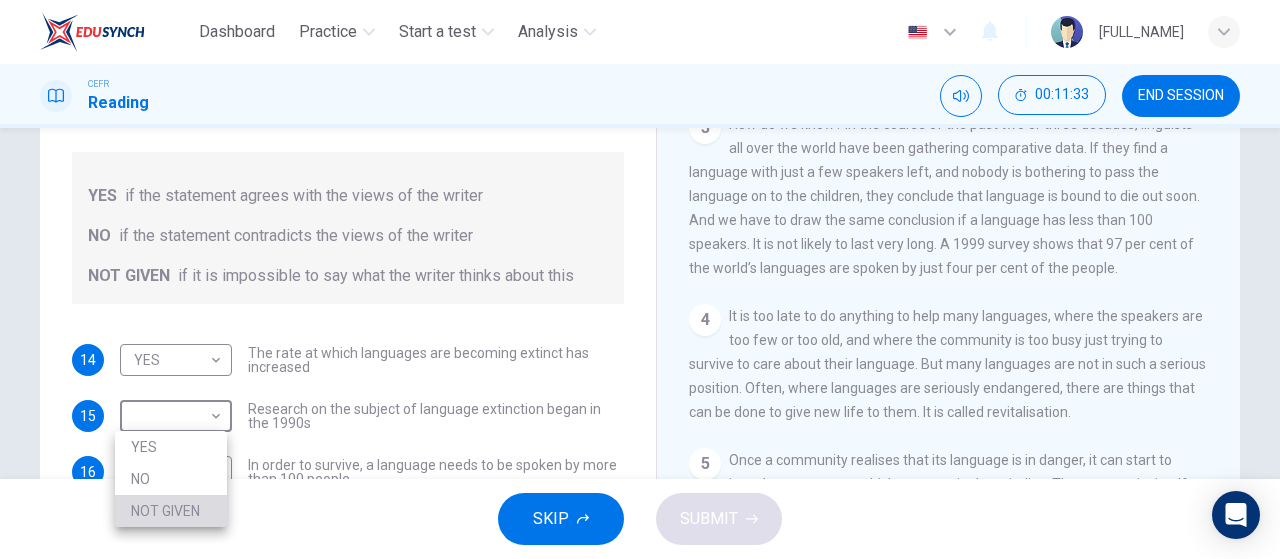 click on "NOT GIVEN" at bounding box center (171, 511) 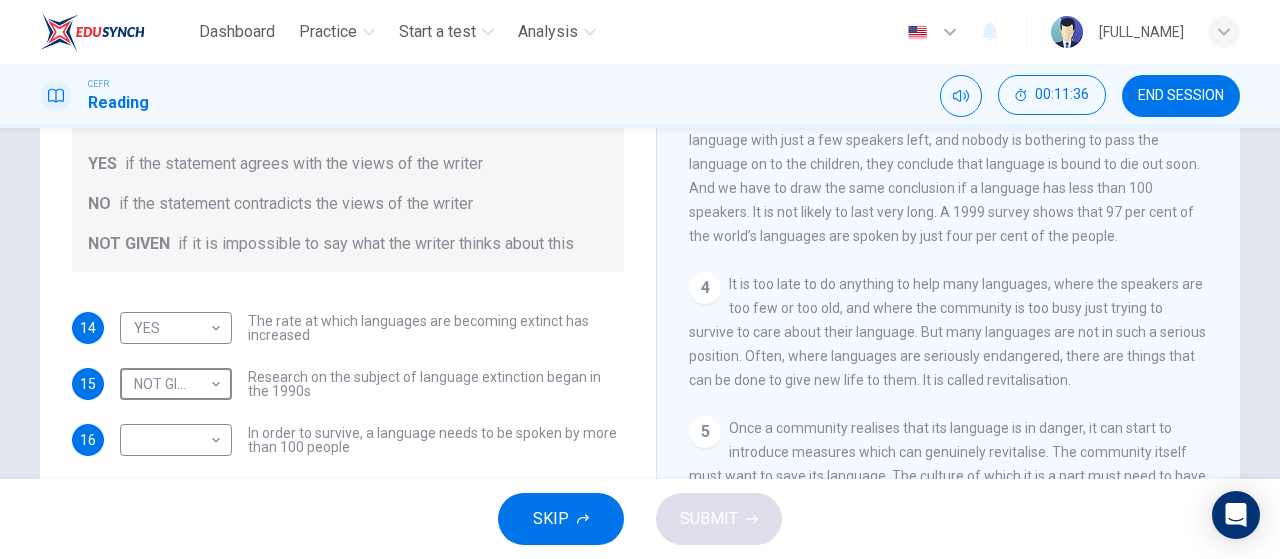 scroll, scrollTop: 254, scrollLeft: 0, axis: vertical 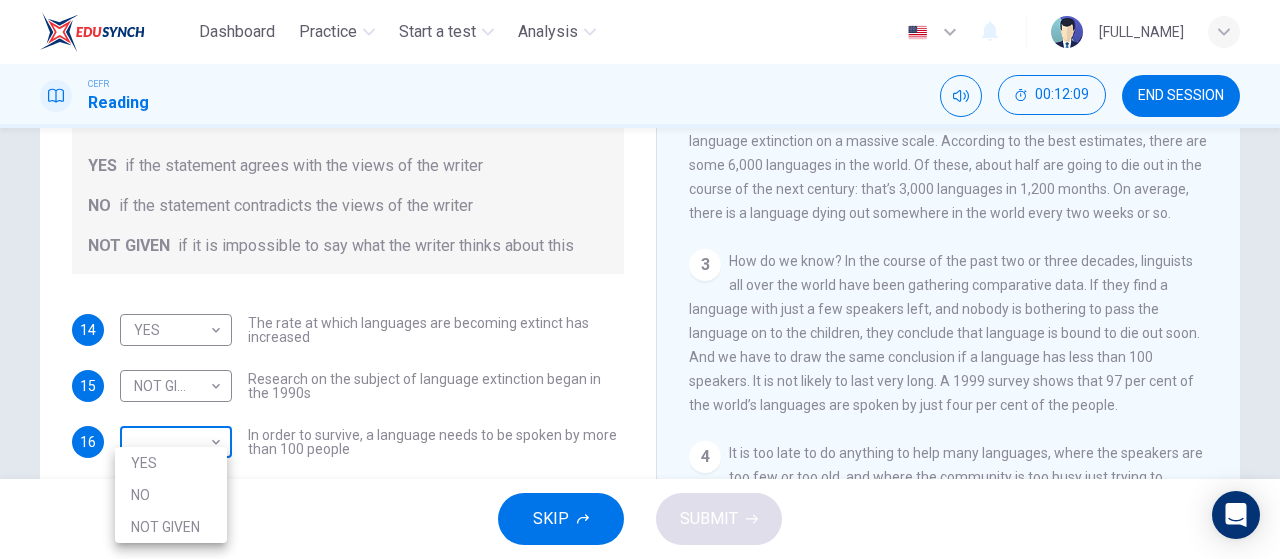 click on "Dashboard Practice Start a test Analysis English en ​ NURIN AISYA BINTI MAT YUSOF CEFR Reading 00:12:09 END SESSION Questions 14 - 18 Do the following statements agree with the views of the writer in the Passage?  In the boxes below, write YES if the statement agrees with the views of the writer NO if the statement contradicts the views of the writer NOT GIVEN if it is impossible to say what the writer thinks about this 14 YES YES ​ The rate at which languages are becoming extinct has increased 15 NOT GIVEN NOT GIVEN ​ Research on the subject of language extinction began in the 1990s 16 ​ ​ In order to survive, a language needs to be spoken by more than 100 people 17 ​ ​ Certain parts of the world are more vulnerable than others to language extinction 18 ​ ​ Saving language should be the major concern of any small community whose language is under threat Saving Language CLICK TO ZOOM Click to Zoom 1 2 3 4 5 6 7 8 9 10 11 12 SKIP SUBMIT EduSynch - Online Language Proficiency Testing" at bounding box center (640, 279) 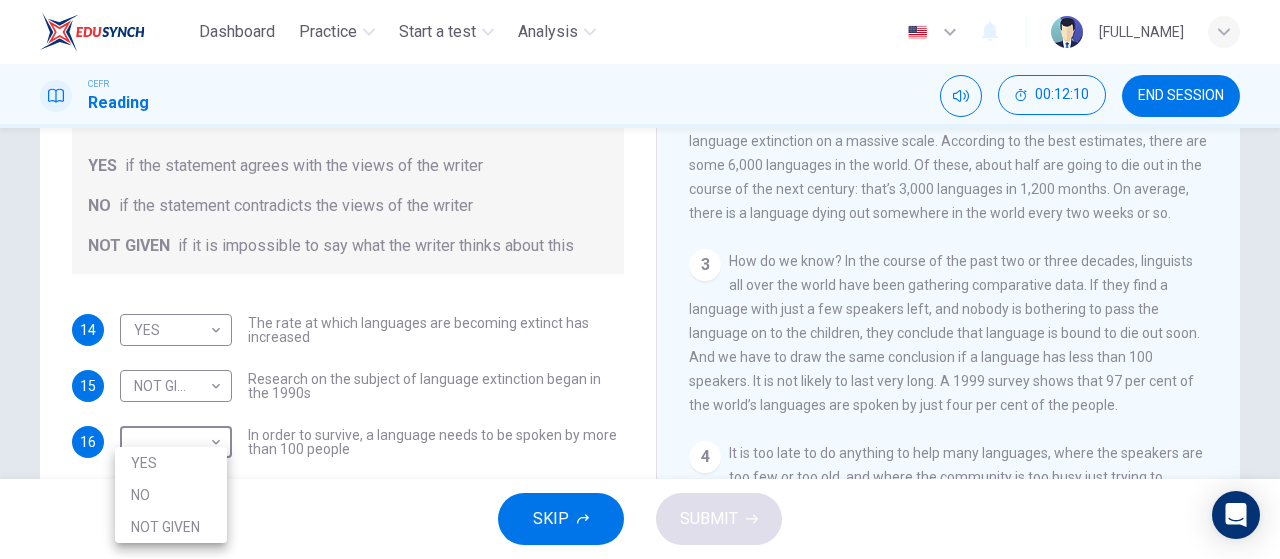 click on "YES" at bounding box center [171, 463] 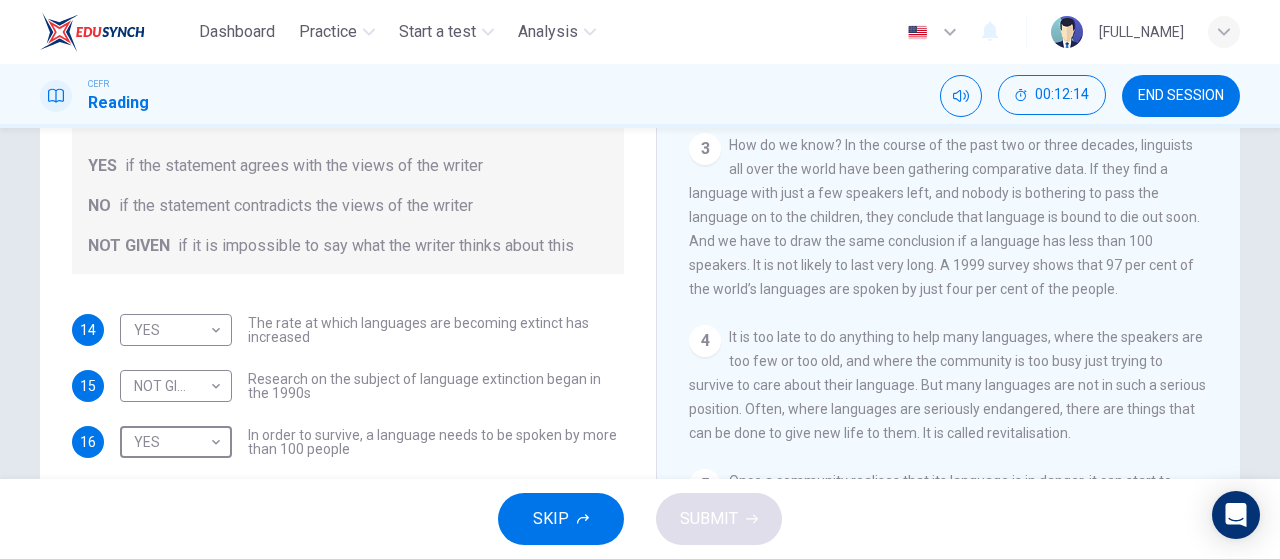 scroll, scrollTop: 608, scrollLeft: 0, axis: vertical 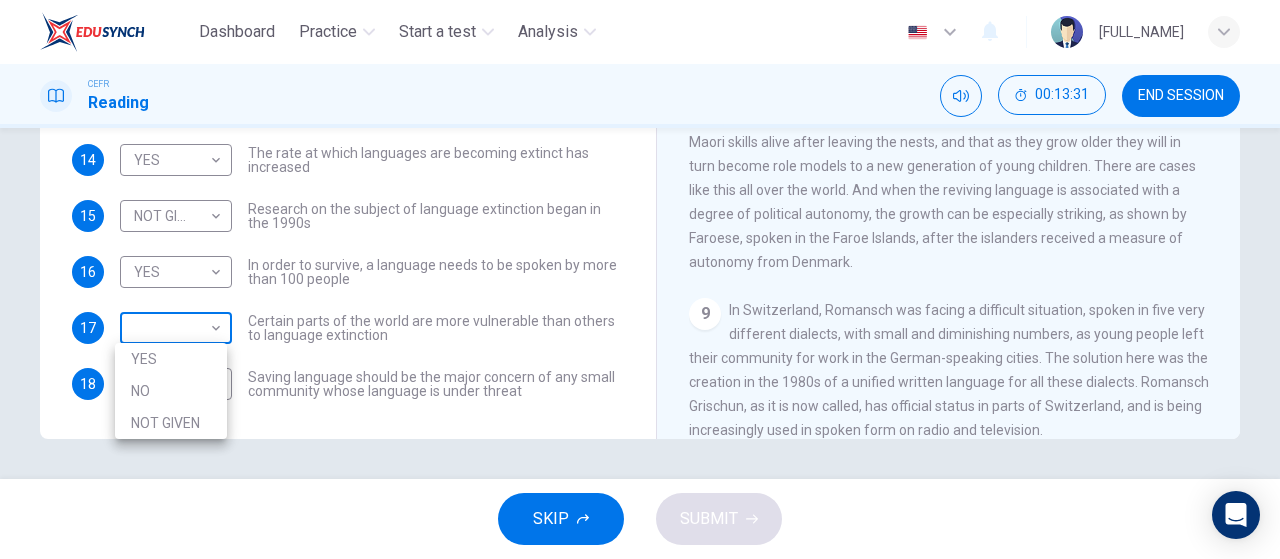 click on "Dashboard Practice Start a test Analysis English en ​ NURIN AISYA BINTI MAT YUSOF CEFR Reading 00:13:31 END SESSION Questions 14 - 18 Do the following statements agree with the views of the writer in the Passage?  In the boxes below, write YES if the statement agrees with the views of the writer NO if the statement contradicts the views of the writer NOT GIVEN if it is impossible to say what the writer thinks about this 14 YES YES ​ The rate at which languages are becoming extinct has increased 15 NOT GIVEN NOT GIVEN ​ Research on the subject of language extinction began in the 1990s 16 YES YES ​ In order to survive, a language needs to be spoken by more than 100 people 17 ​ ​ Certain parts of the world are more vulnerable than others to language extinction 18 ​ ​ Saving language should be the major concern of any small community whose language is under threat Saving Language CLICK TO ZOOM Click to Zoom 1 2 3 4 5 6 7 8 9 10 11 12 SKIP SUBMIT EduSynch - Online Language Proficiency Testing" at bounding box center (640, 279) 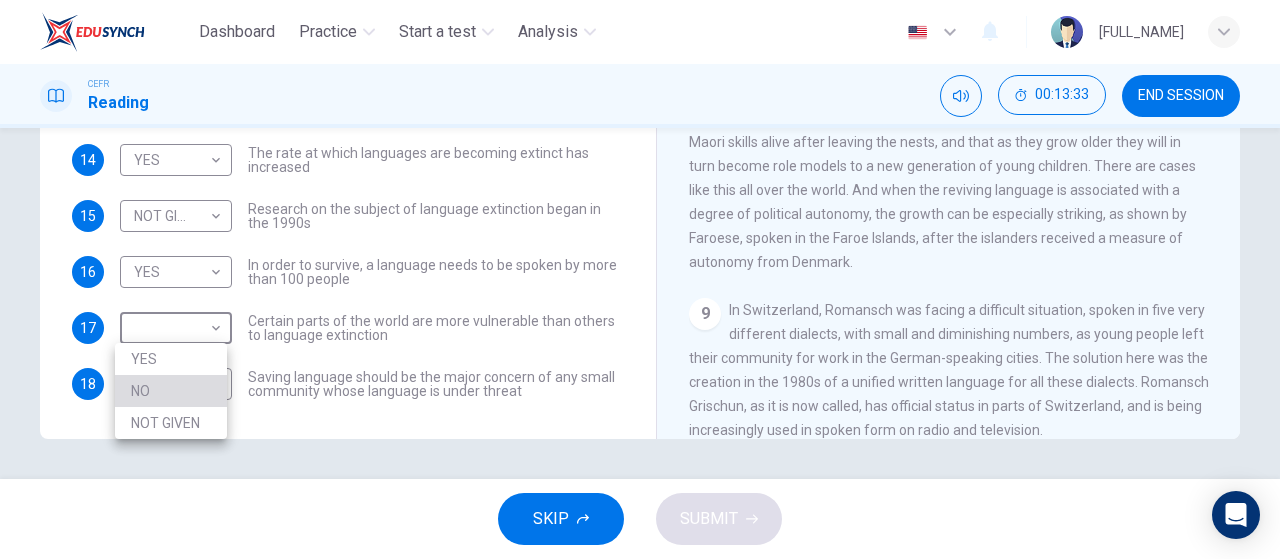 click on "NO" at bounding box center (171, 391) 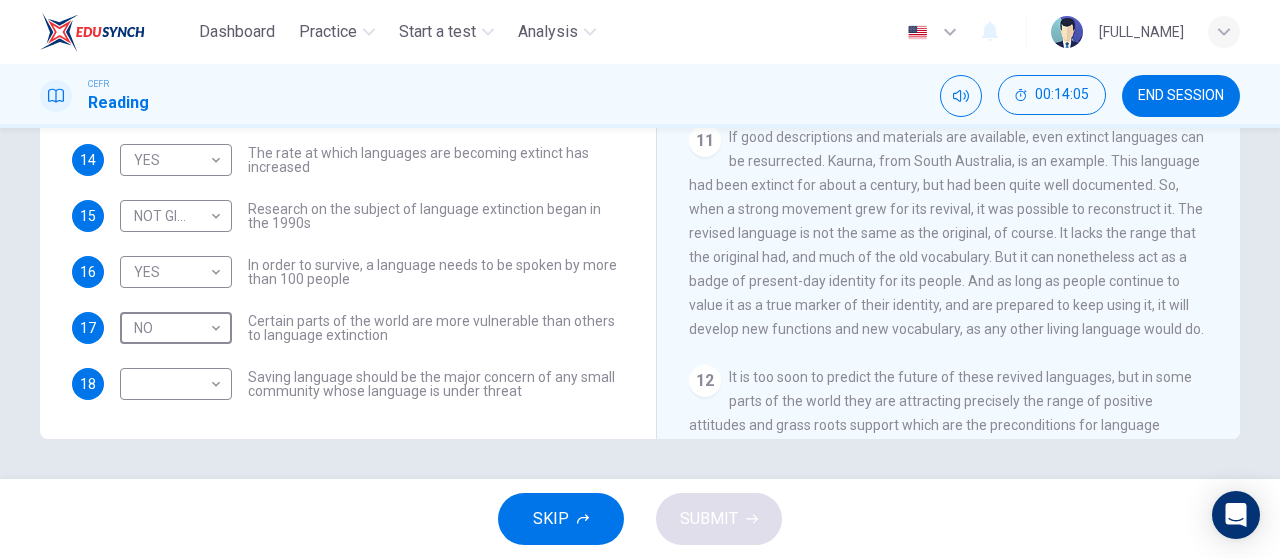scroll, scrollTop: 2025, scrollLeft: 0, axis: vertical 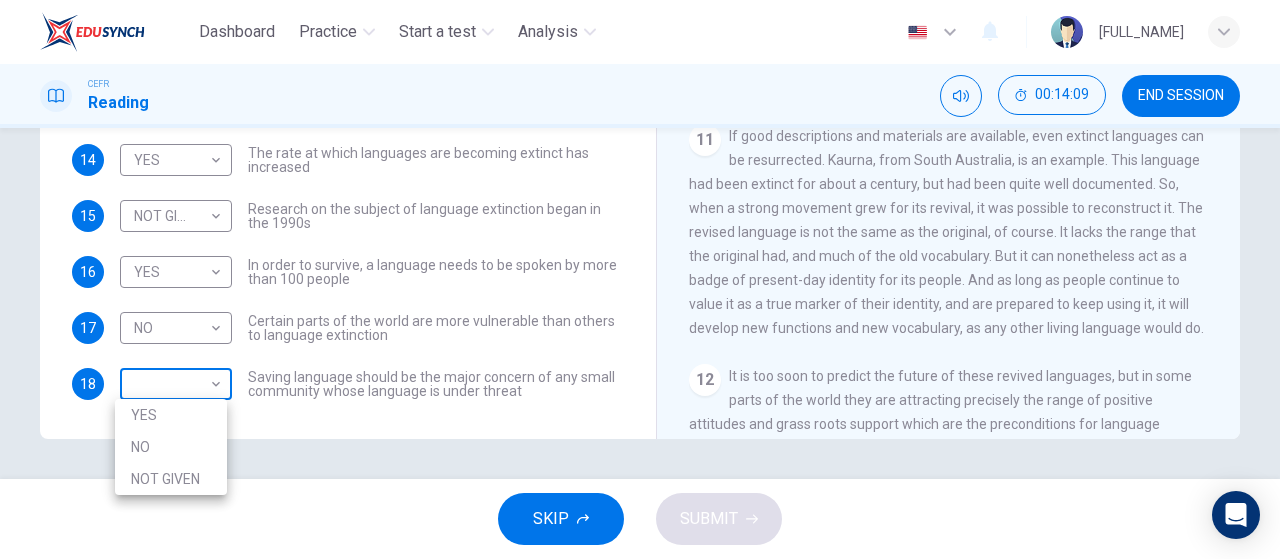 click on "Dashboard Practice Start a test Analysis English en ​ NURIN AISYA BINTI MAT YUSOF CEFR Reading 00:14:09 END SESSION Questions 14 - 18 Do the following statements agree with the views of the writer in the Passage?  In the boxes below, write YES if the statement agrees with the views of the writer NO if the statement contradicts the views of the writer NOT GIVEN if it is impossible to say what the writer thinks about this 14 YES YES ​ The rate at which languages are becoming extinct has increased 15 NOT GIVEN NOT GIVEN ​ Research on the subject of language extinction began in the 1990s 16 YES YES ​ In order to survive, a language needs to be spoken by more than 100 people 17 NO NO ​ Certain parts of the world are more vulnerable than others to language extinction 18 ​ ​ Saving language should be the major concern of any small community whose language is under threat Saving Language CLICK TO ZOOM Click to Zoom 1 2 3 4 5 6 7 8 9 10 11 12 SKIP SUBMIT EduSynch - Online Language Proficiency Testing" at bounding box center [640, 279] 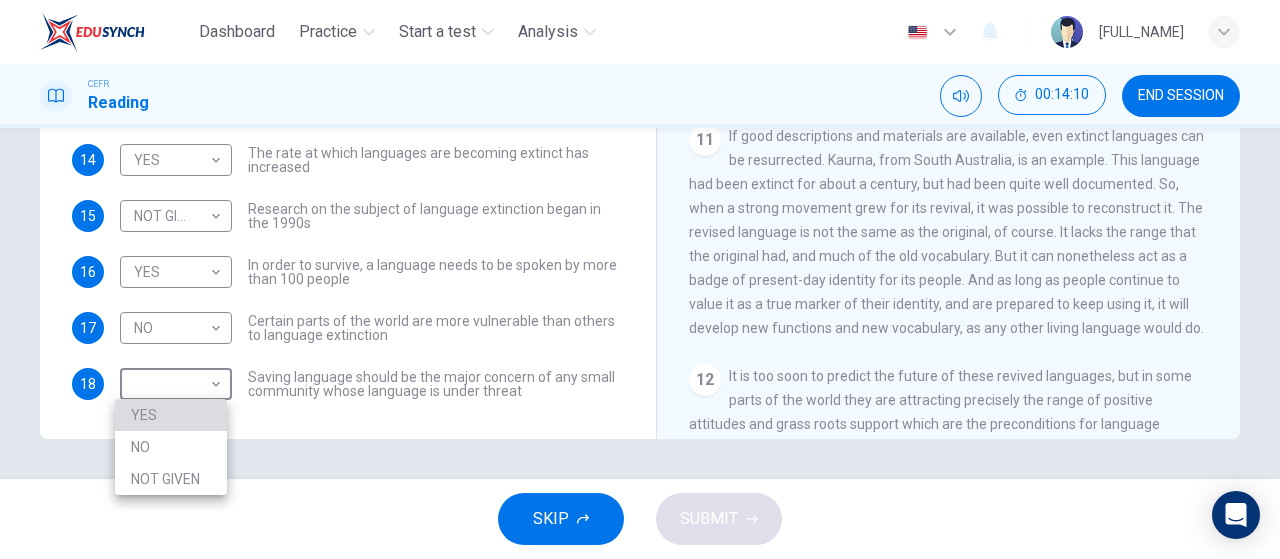click on "YES" at bounding box center [171, 415] 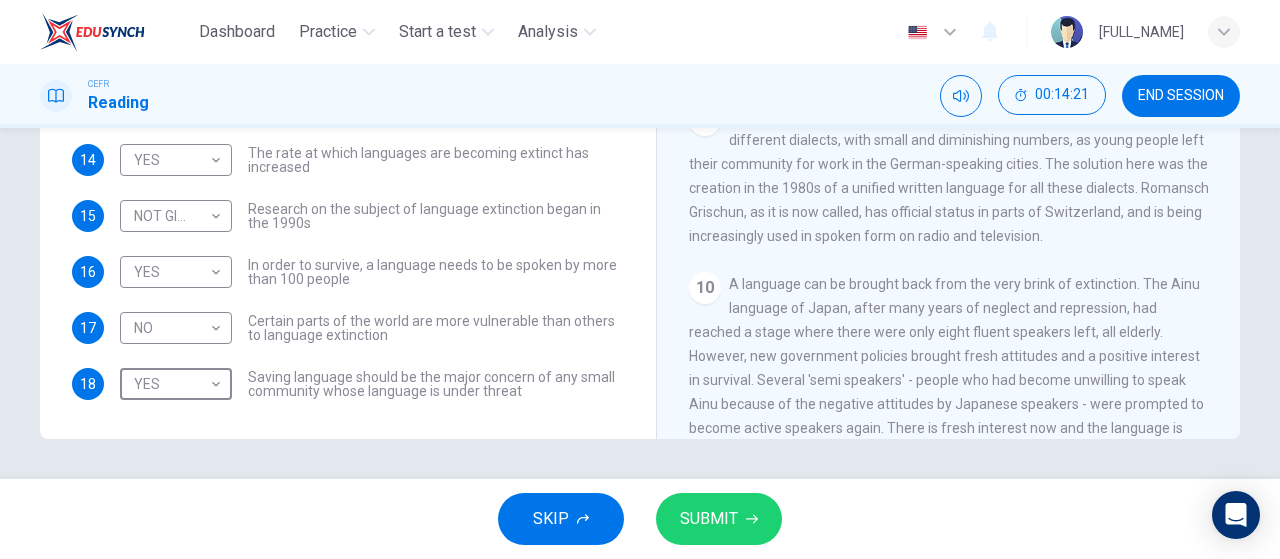 scroll, scrollTop: 2174, scrollLeft: 0, axis: vertical 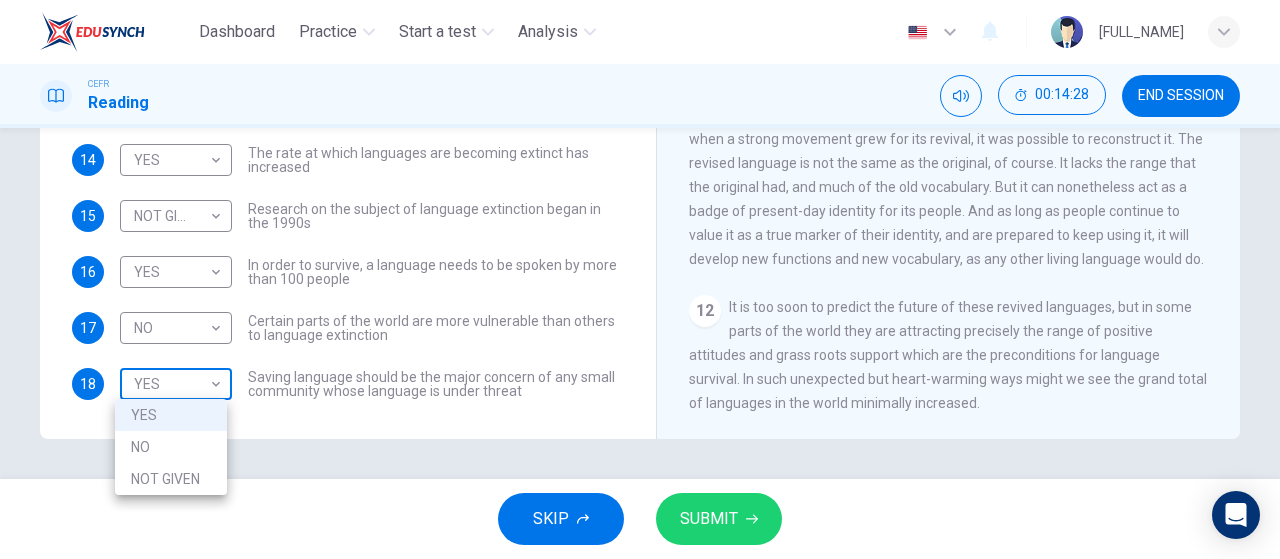 click on "Dashboard Practice Start a test Analysis English en ​ NURIN AISYA BINTI MAT YUSOF CEFR Reading 00:14:28 END SESSION Questions 14 - 18 Do the following statements agree with the views of the writer in the Passage?  In the boxes below, write YES if the statement agrees with the views of the writer NO if the statement contradicts the views of the writer NOT GIVEN if it is impossible to say what the writer thinks about this 14 YES YES ​ The rate at which languages are becoming extinct has increased 15 NOT GIVEN NOT GIVEN ​ Research on the subject of language extinction began in the 1990s 16 YES YES ​ In order to survive, a language needs to be spoken by more than 100 people 17 NO NO ​ Certain parts of the world are more vulnerable than others to language extinction 18 YES YES ​ Saving language should be the major concern of any small community whose language is under threat Saving Language CLICK TO ZOOM Click to Zoom 1 2 3 4 5 6 7 8 9 10 11 12 SKIP SUBMIT EduSynch - Online Language Proficiency Testing" at bounding box center (640, 279) 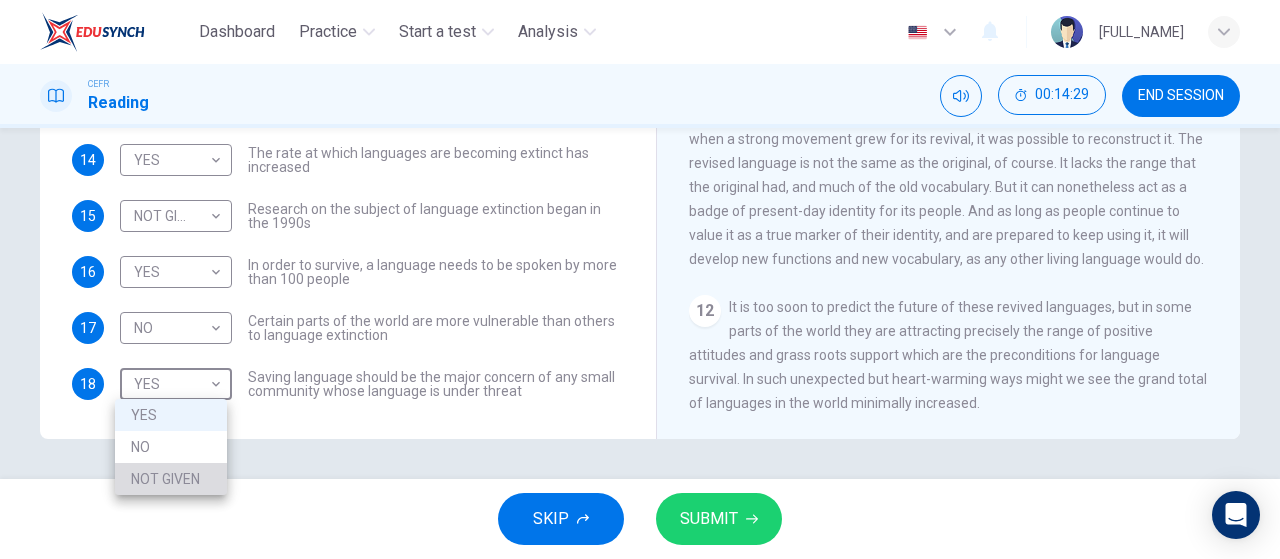 click on "NOT GIVEN" at bounding box center [171, 479] 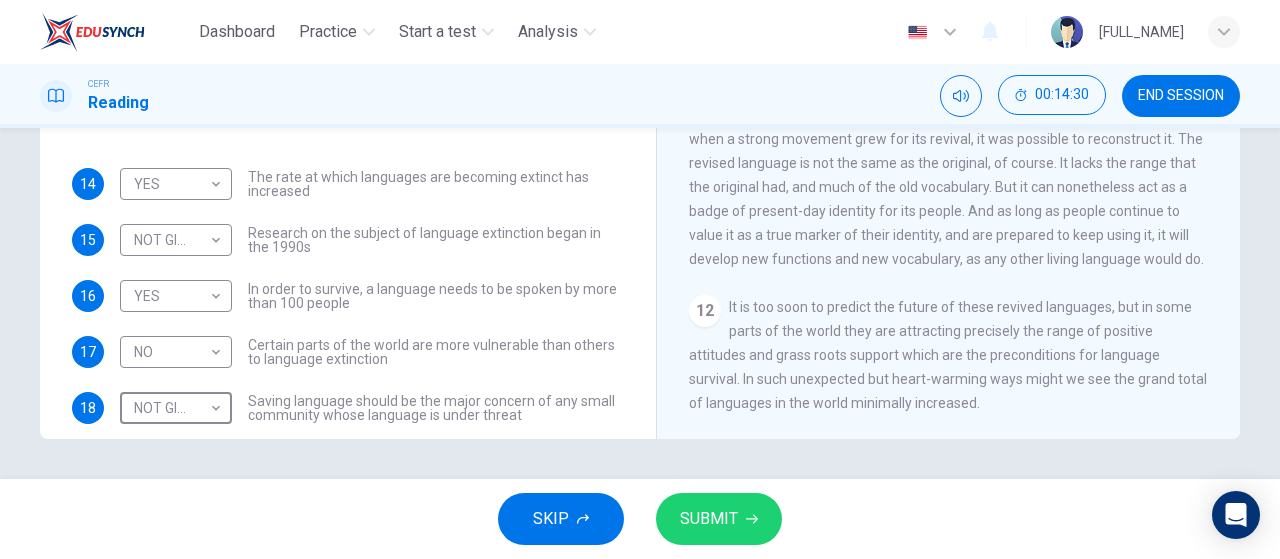 scroll, scrollTop: 24, scrollLeft: 0, axis: vertical 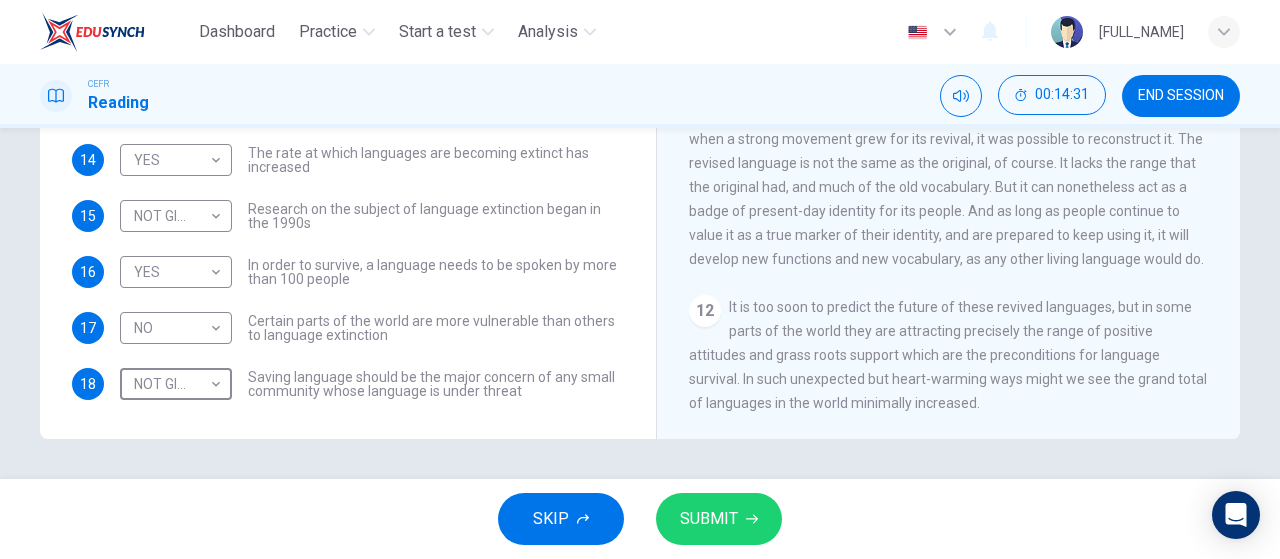click on "SUBMIT" at bounding box center [719, 519] 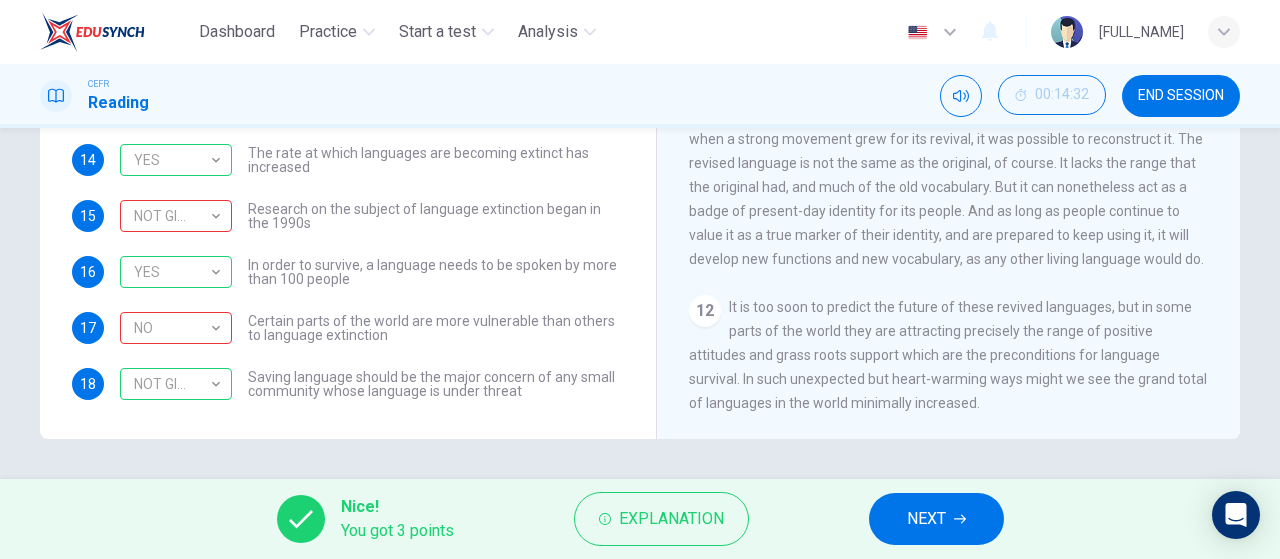 scroll, scrollTop: 0, scrollLeft: 0, axis: both 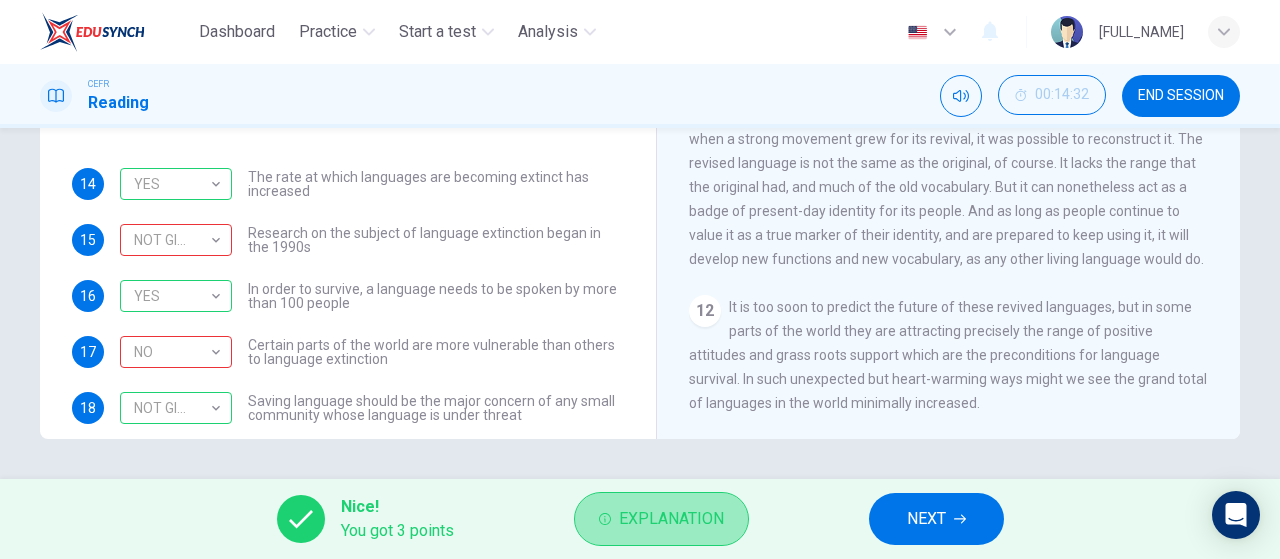 click on "Explanation" at bounding box center (661, 519) 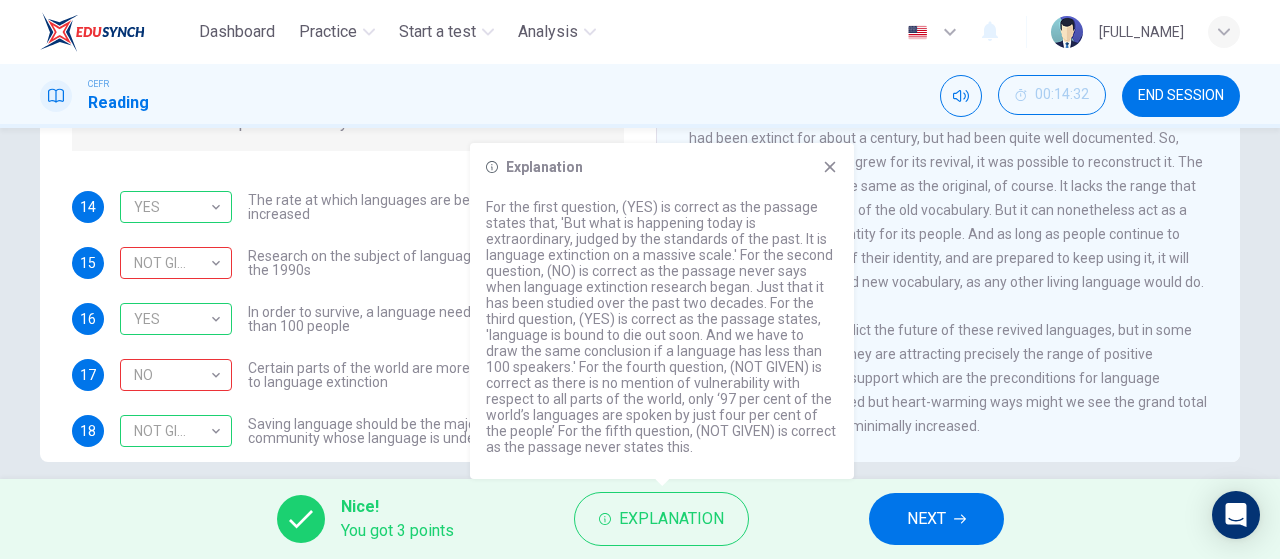 scroll, scrollTop: 407, scrollLeft: 0, axis: vertical 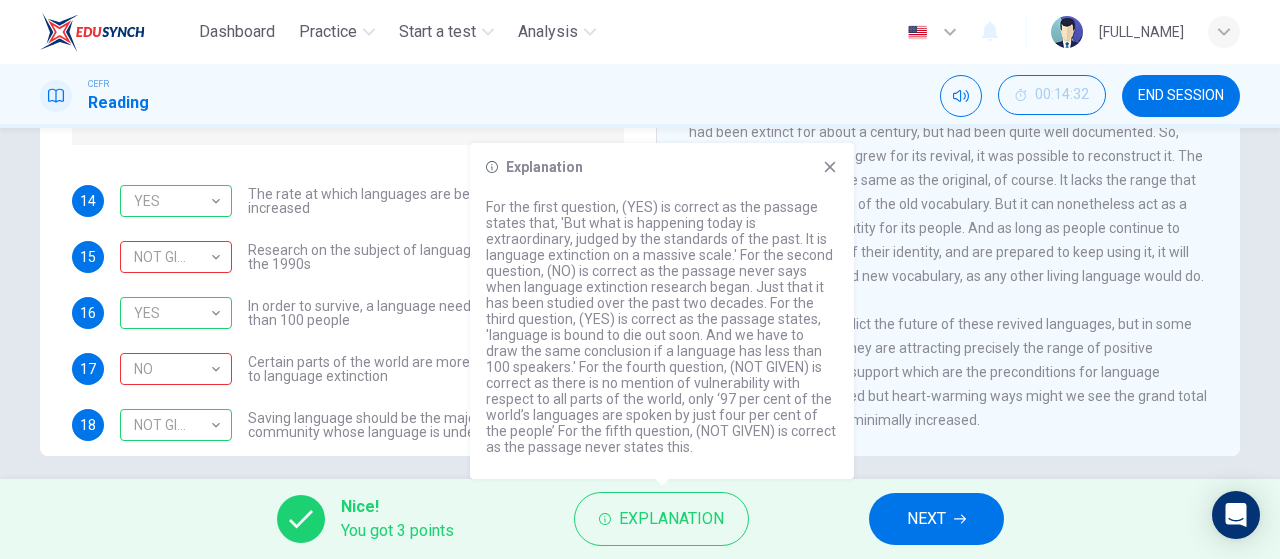 drag, startPoint x: 731, startPoint y: 256, endPoint x: 737, endPoint y: 282, distance: 26.683329 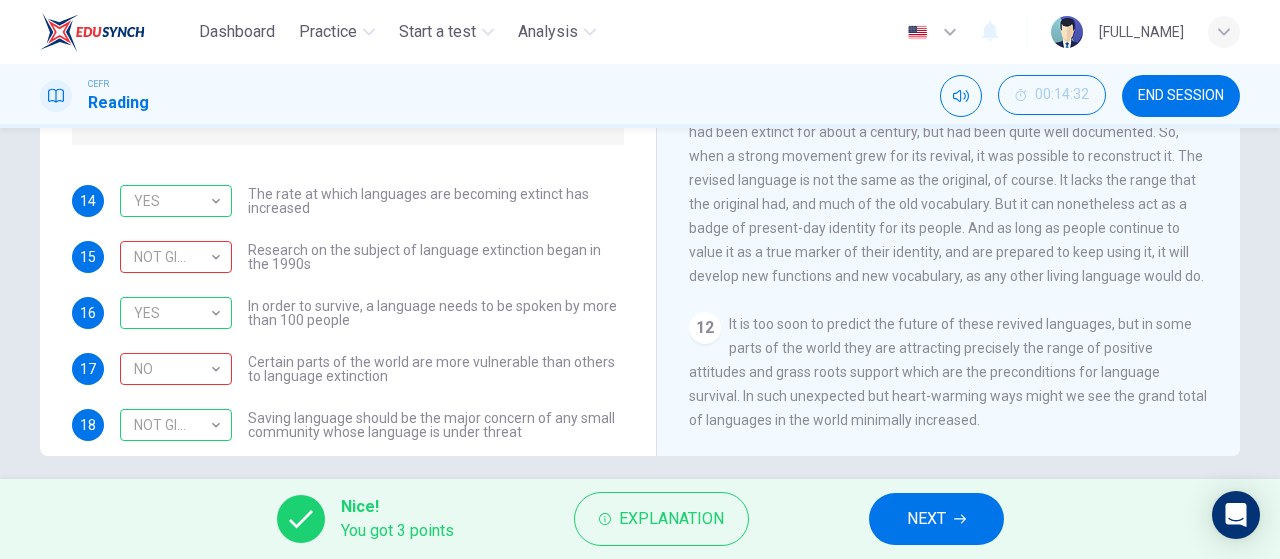 click on "NEXT" at bounding box center [936, 519] 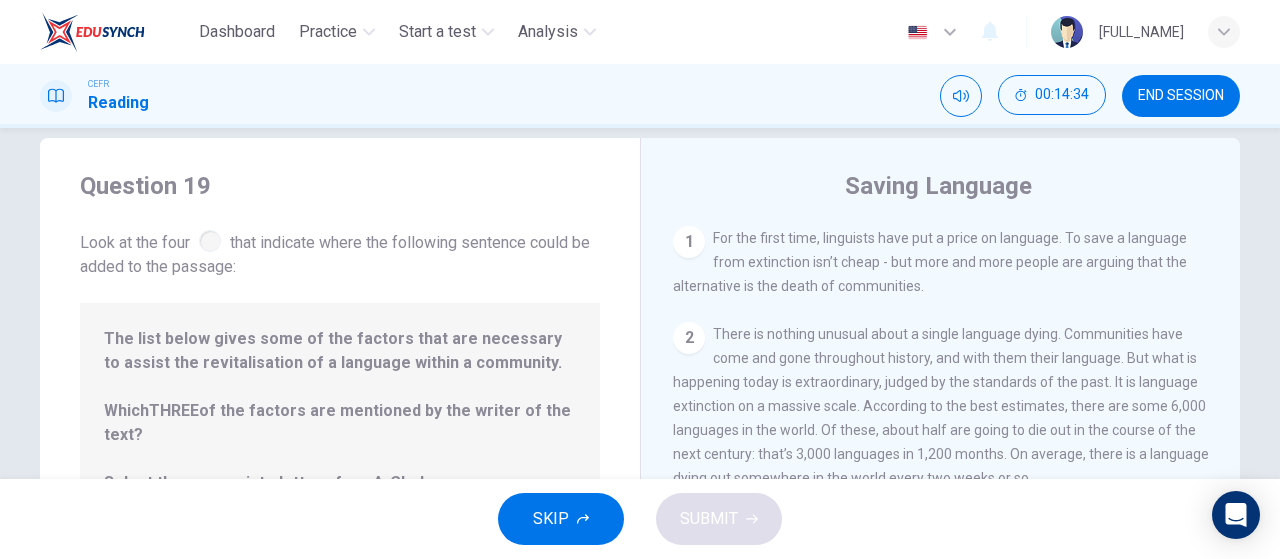 scroll, scrollTop: 0, scrollLeft: 0, axis: both 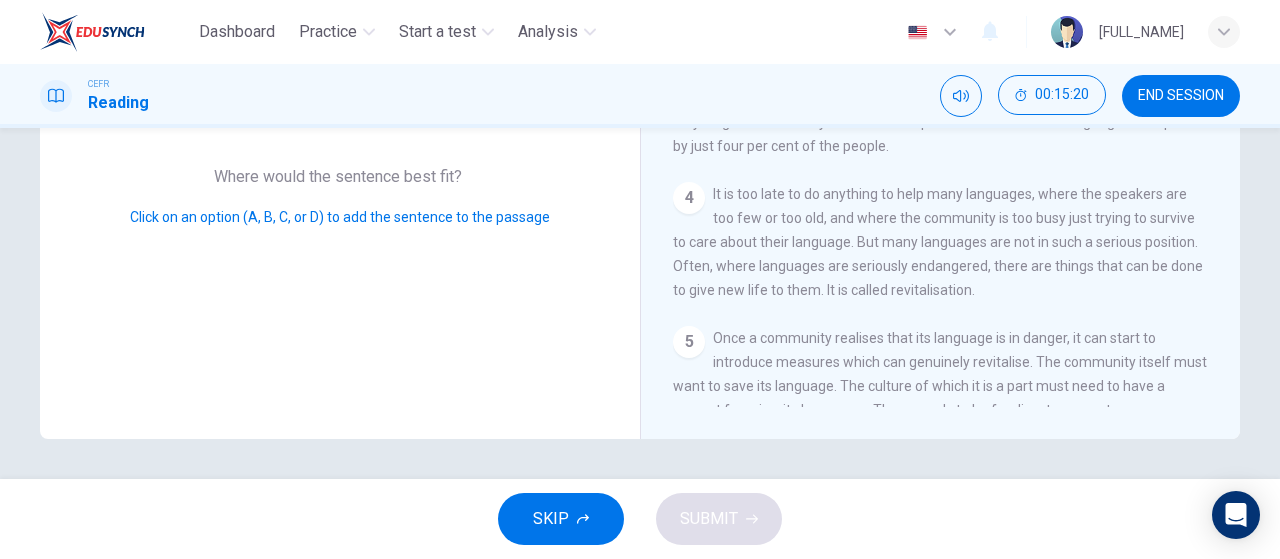 click on "Click on an option (A, B, C, or D) to add the sentence to the passage" at bounding box center (340, 217) 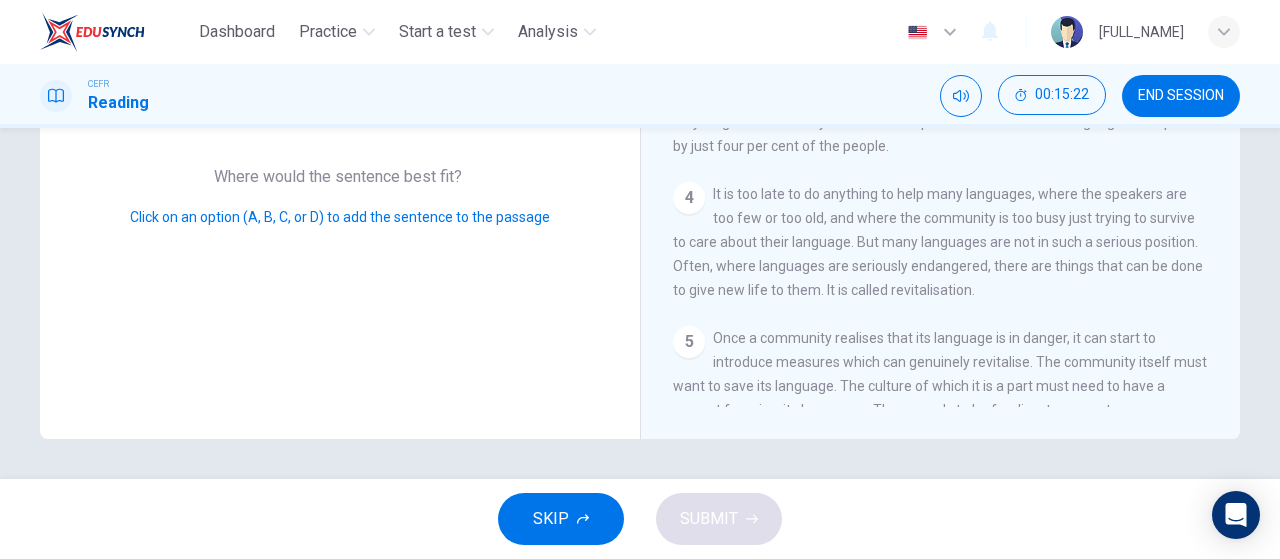 scroll, scrollTop: 0, scrollLeft: 0, axis: both 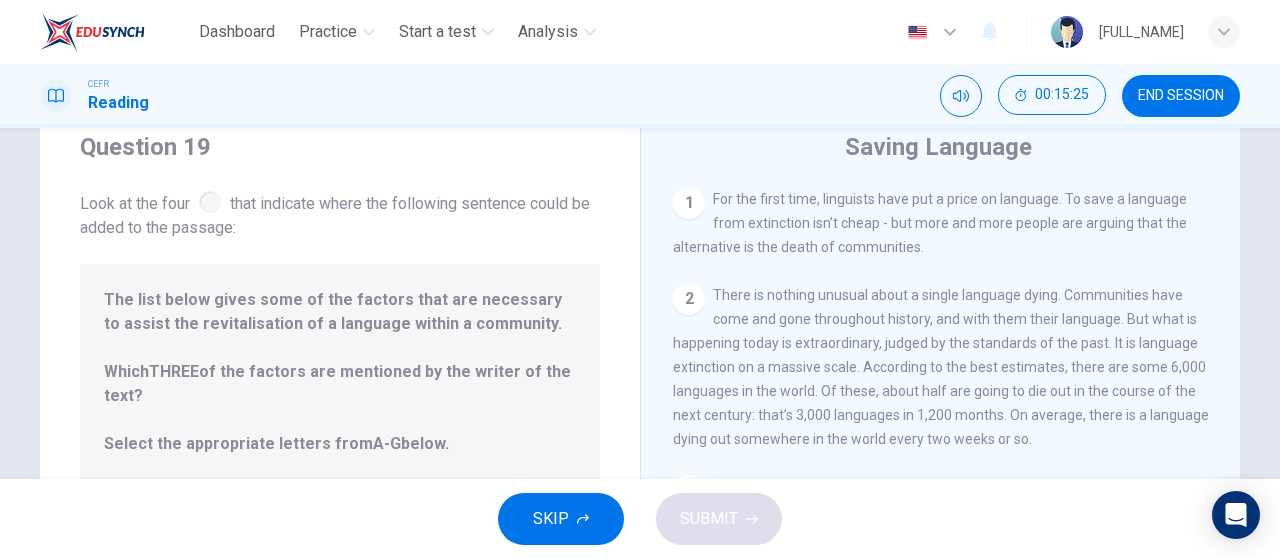 click on "1" at bounding box center [689, 203] 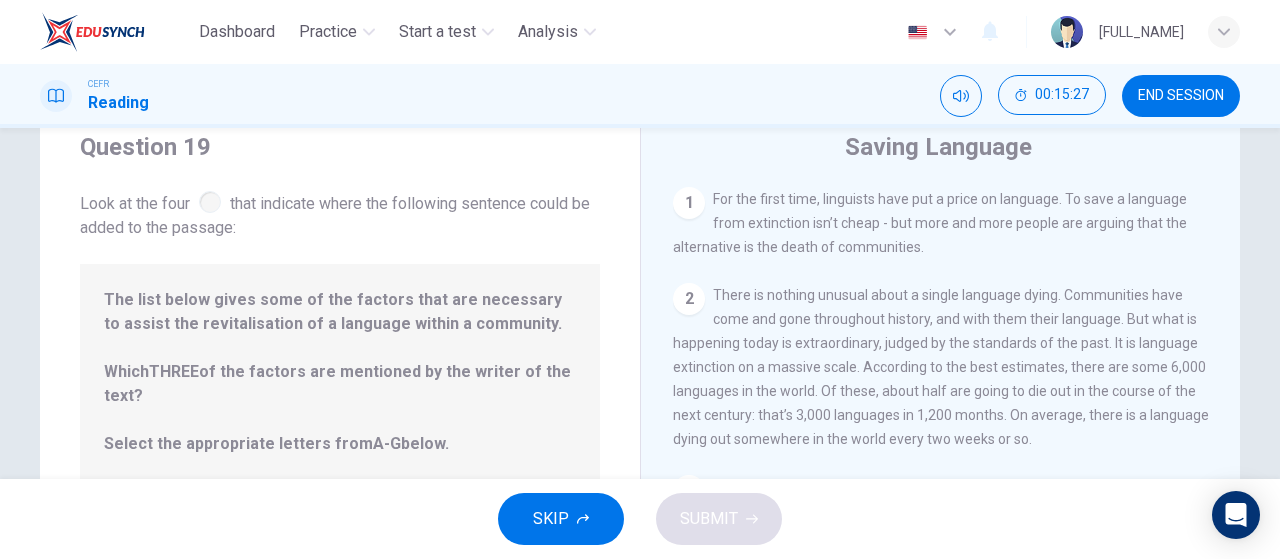 click on "2" at bounding box center (689, 203) 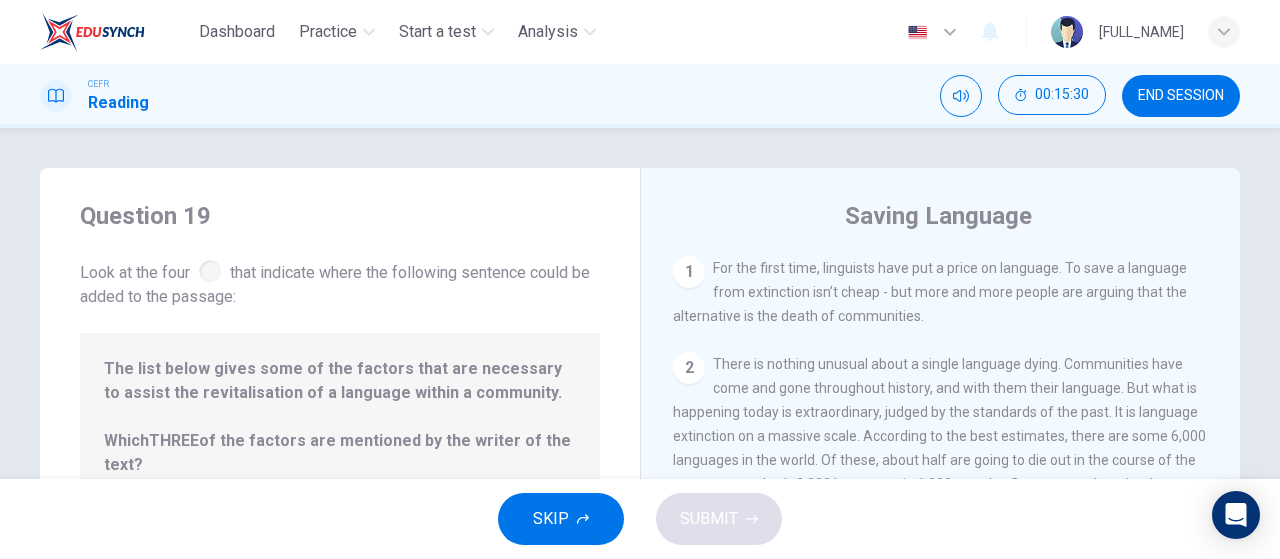scroll, scrollTop: 424, scrollLeft: 0, axis: vertical 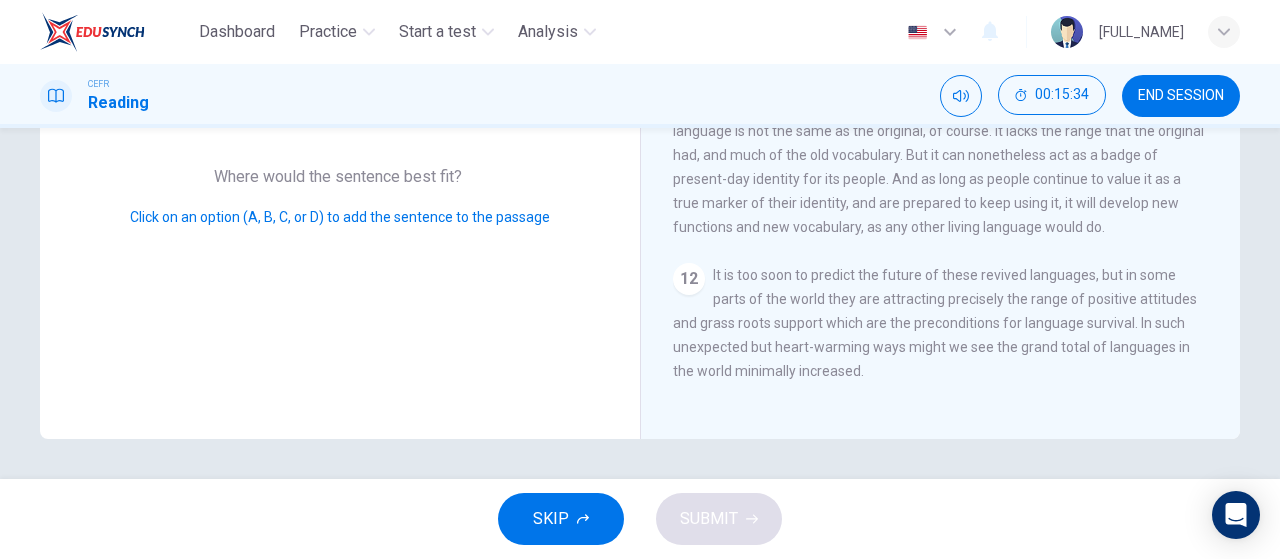 click on "Question 19 Look at the four     that indicate where the following sentence could be added to the passage: The list below gives some of the factors that are necessary to assist the revitalisation of a language within a community.
Which  THREE  of the factors are mentioned by the writer of the text?
Select the appropriate letters from  A-G  below. Where would the sentence best fit?   Click on an option (A, B, C, or D) to add the sentence to the passage" at bounding box center [340, 91] 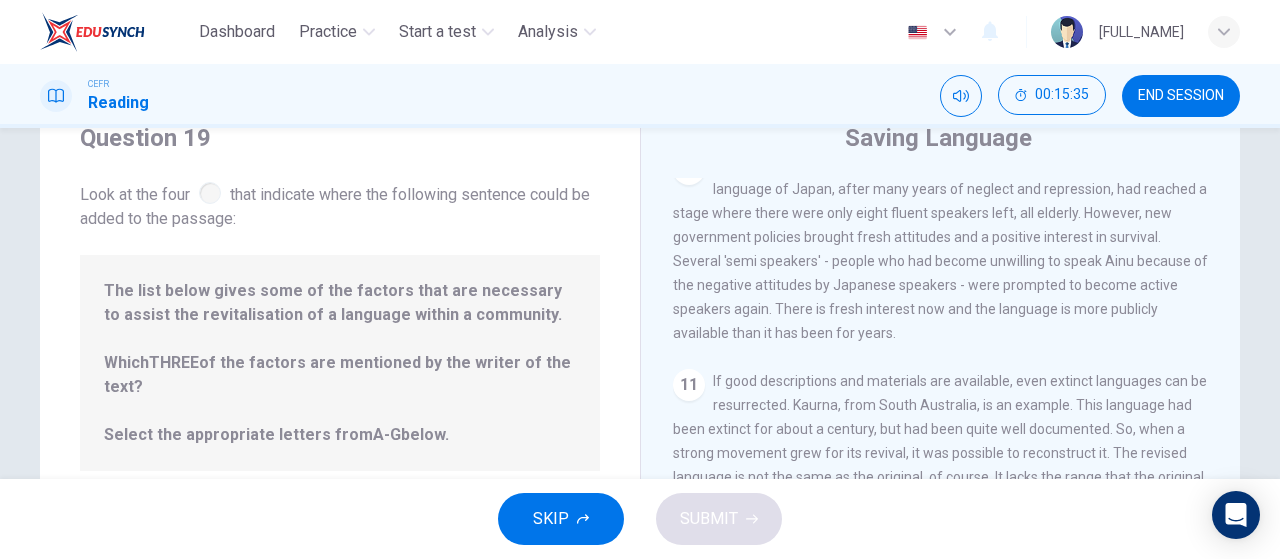 scroll, scrollTop: 0, scrollLeft: 0, axis: both 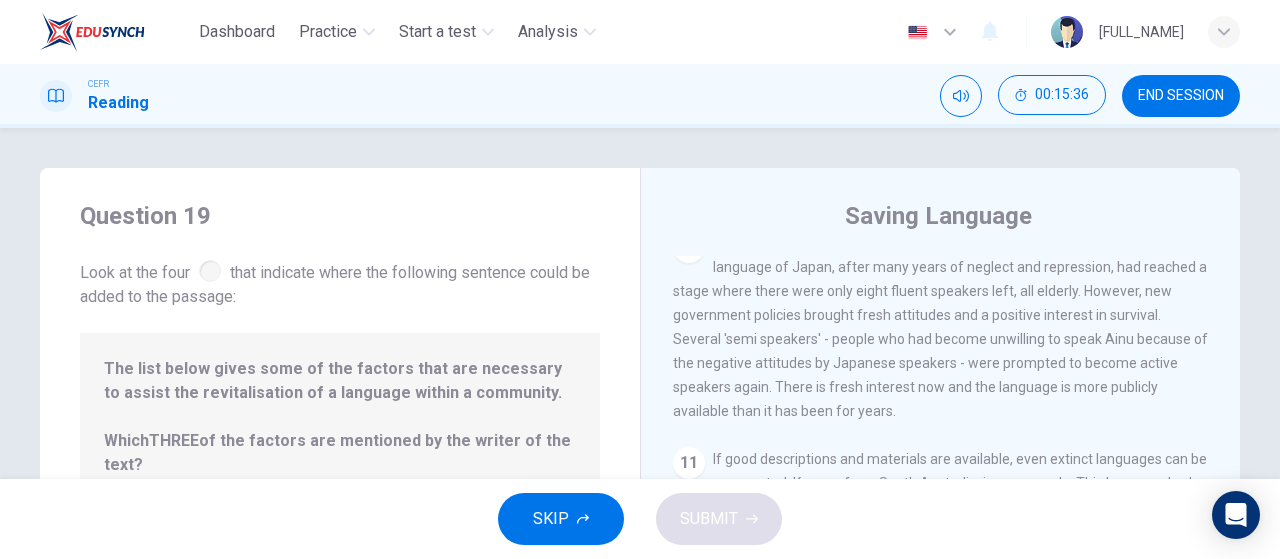 click on "Look at the four     that indicate where the following sentence could be added to the passage:" at bounding box center [340, 282] 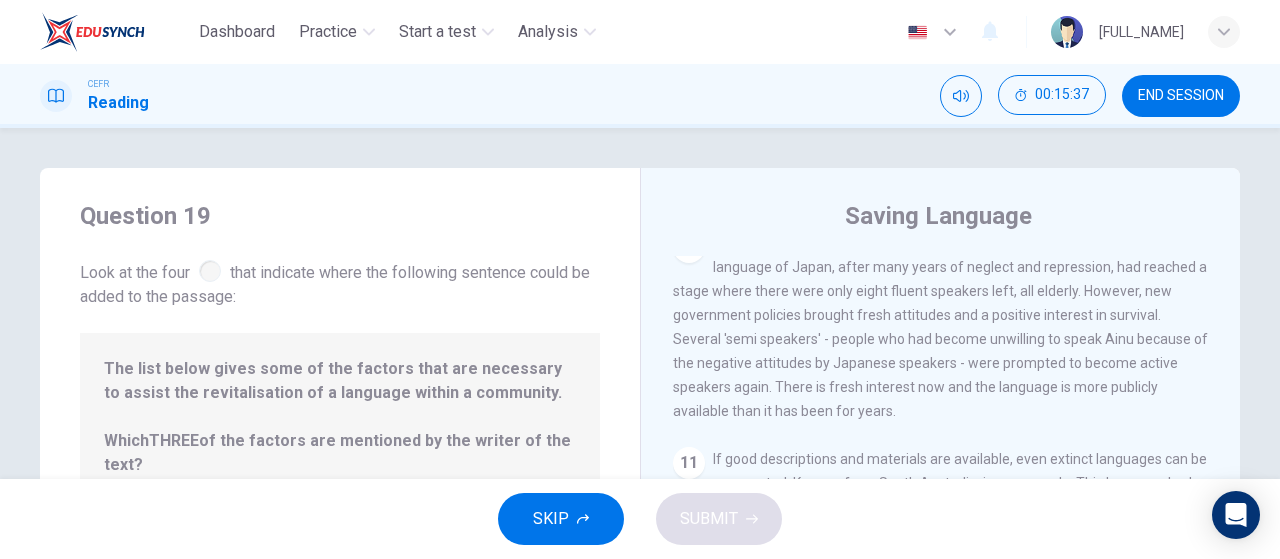 click on "Look at the four     that indicate where the following sentence could be added to the passage:" at bounding box center (340, 282) 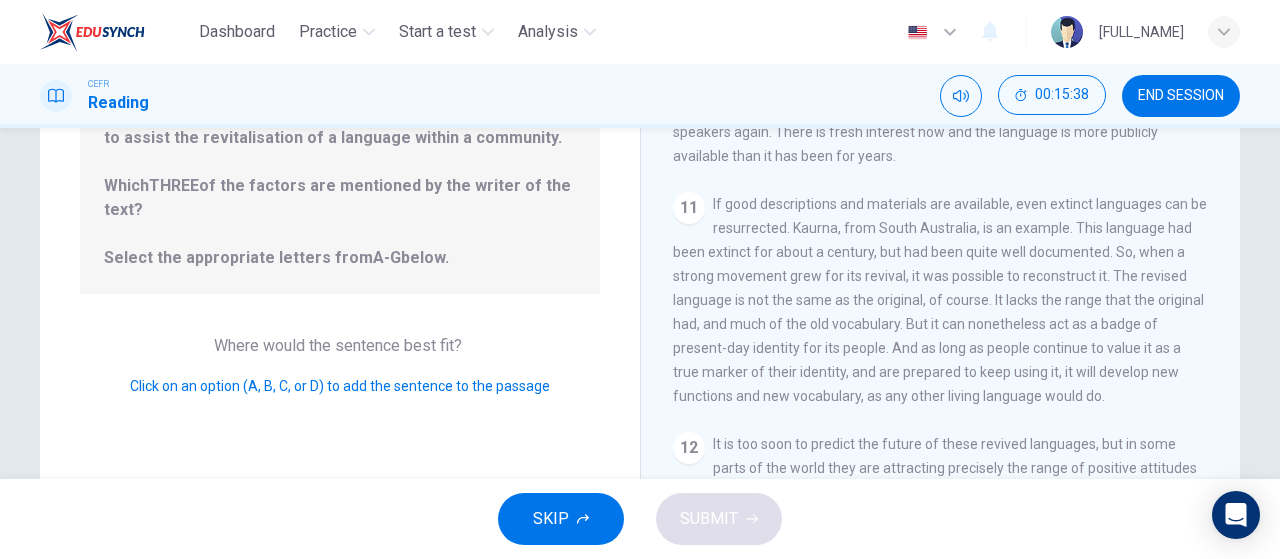 scroll, scrollTop: 284, scrollLeft: 0, axis: vertical 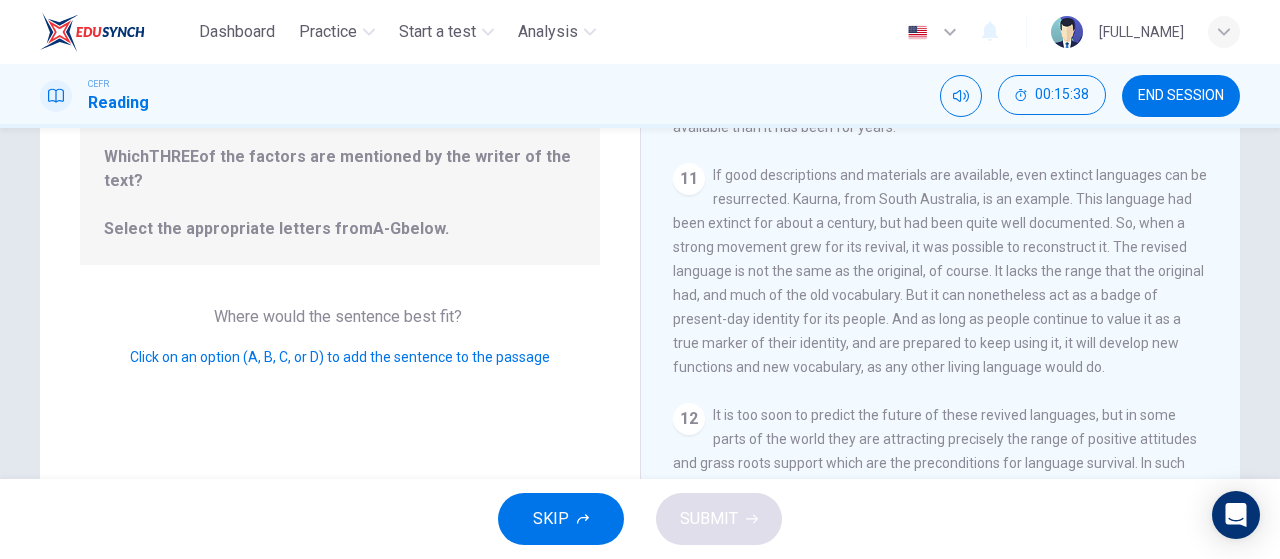 click on "Where would the sentence best fit?" at bounding box center [340, 316] 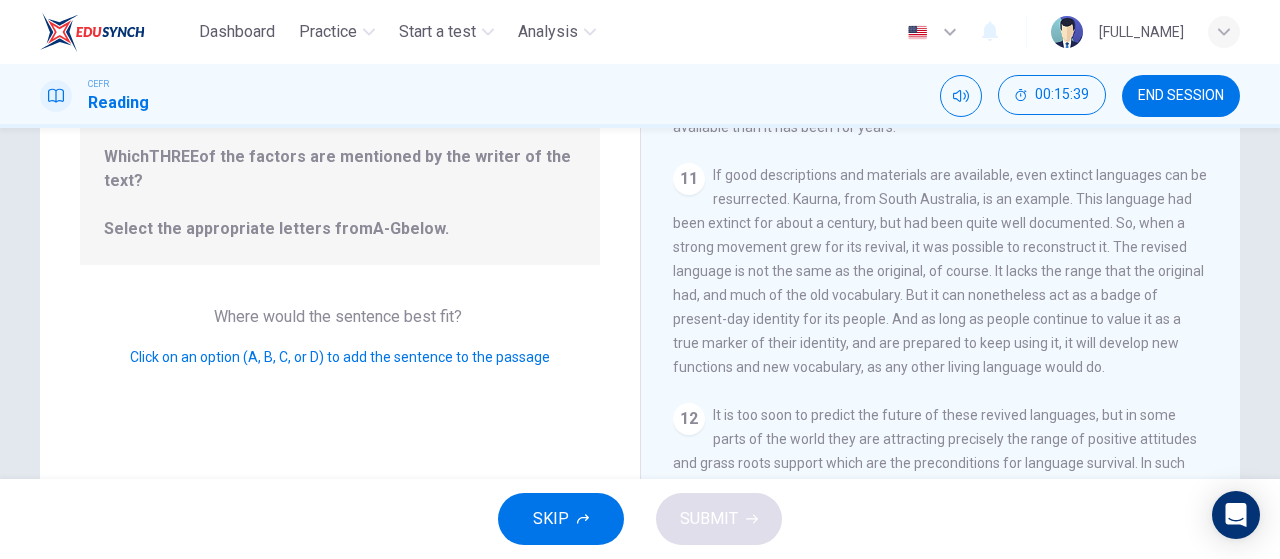 click on "Where would the sentence best fit?" at bounding box center (340, 316) 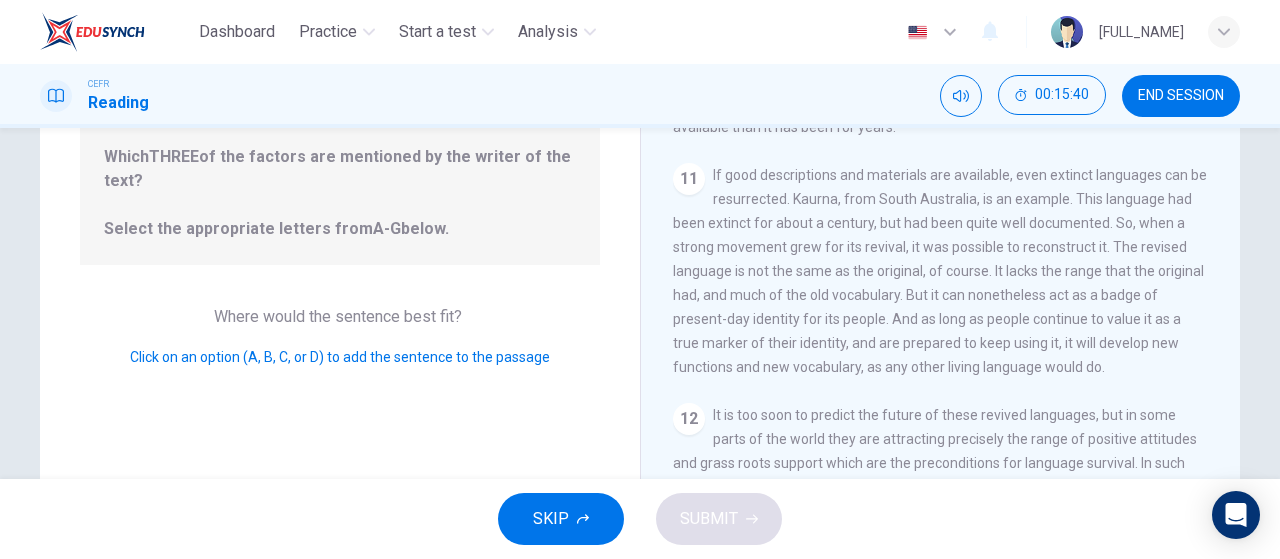 click on "The list below gives some of the factors that are necessary to assist the revitalisation of a language within a community.
Which  THREE  of the factors are mentioned by the writer of the text?
Select the appropriate letters from  A-G  below." at bounding box center [340, 157] 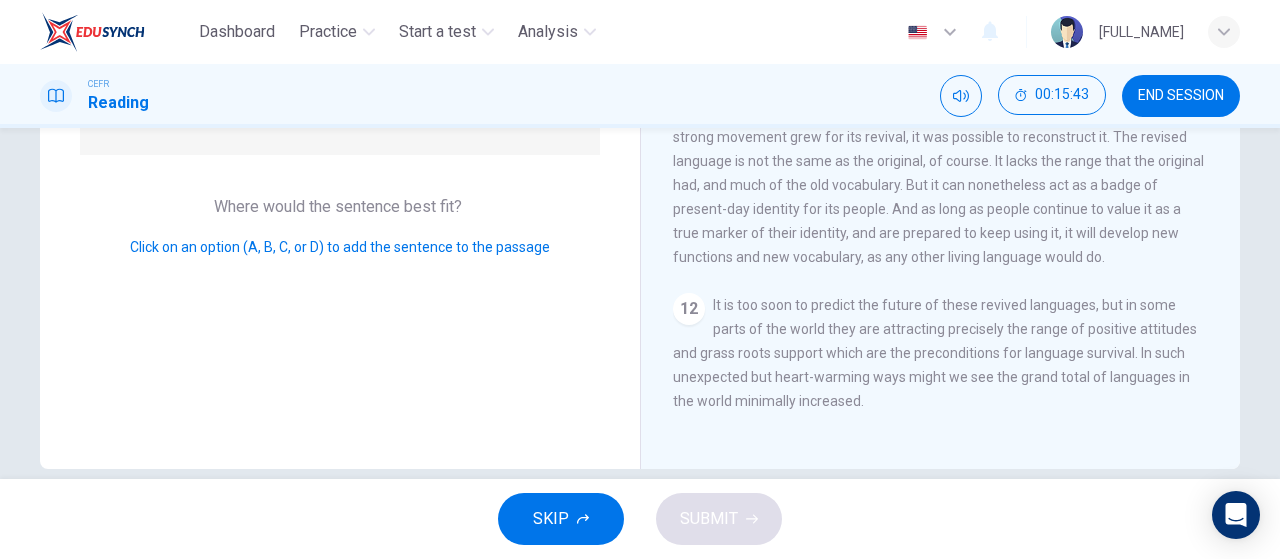 scroll, scrollTop: 395, scrollLeft: 0, axis: vertical 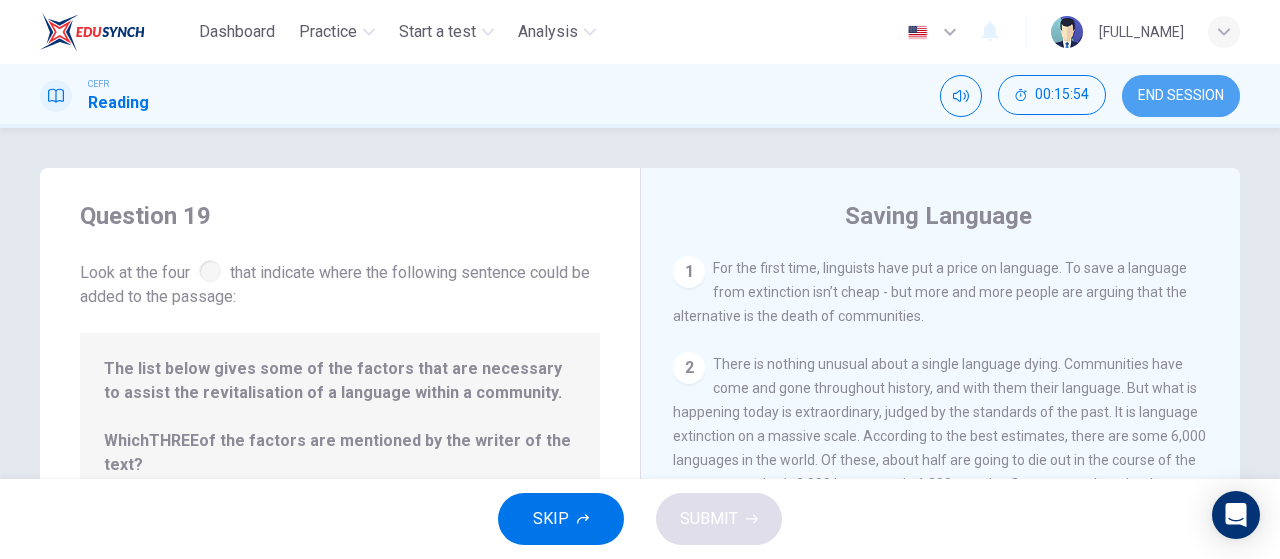 click on "END SESSION" at bounding box center (1181, 96) 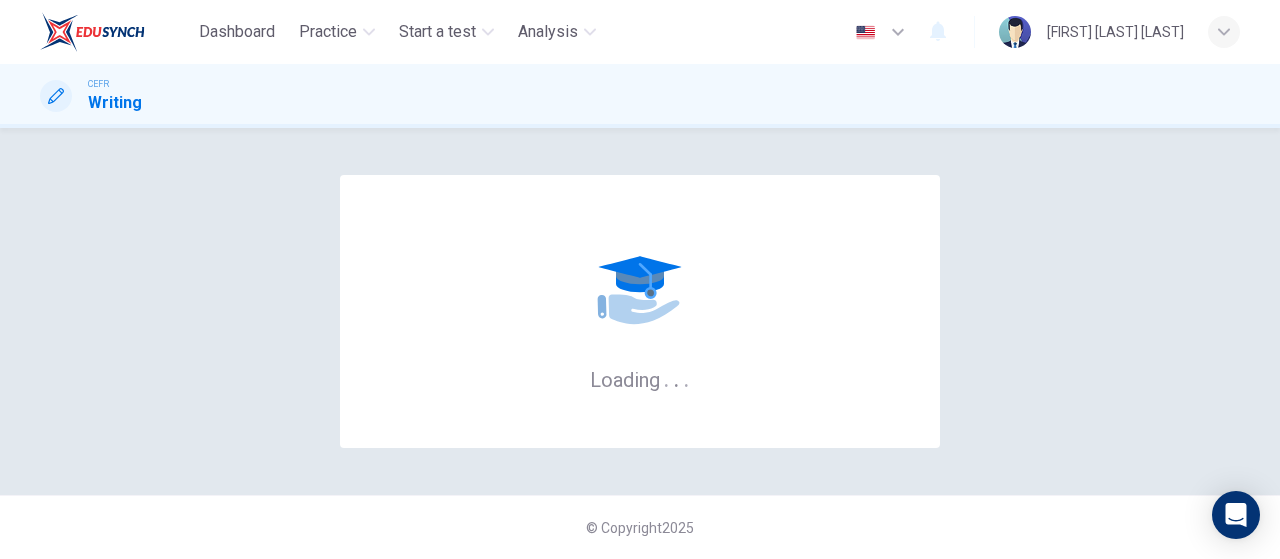scroll, scrollTop: 0, scrollLeft: 0, axis: both 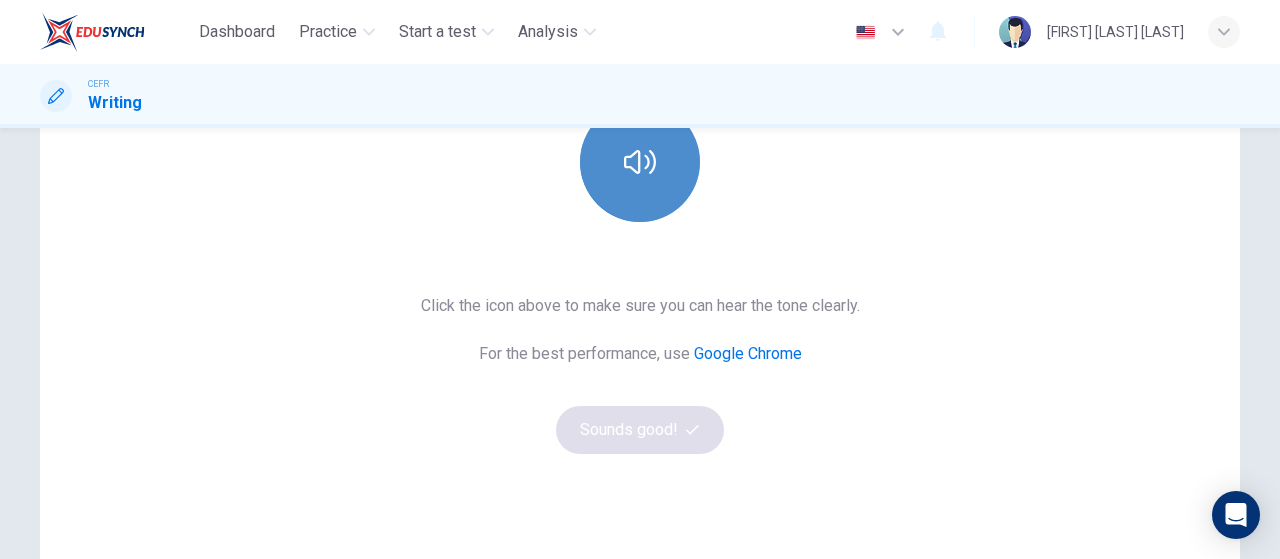 click at bounding box center (640, 162) 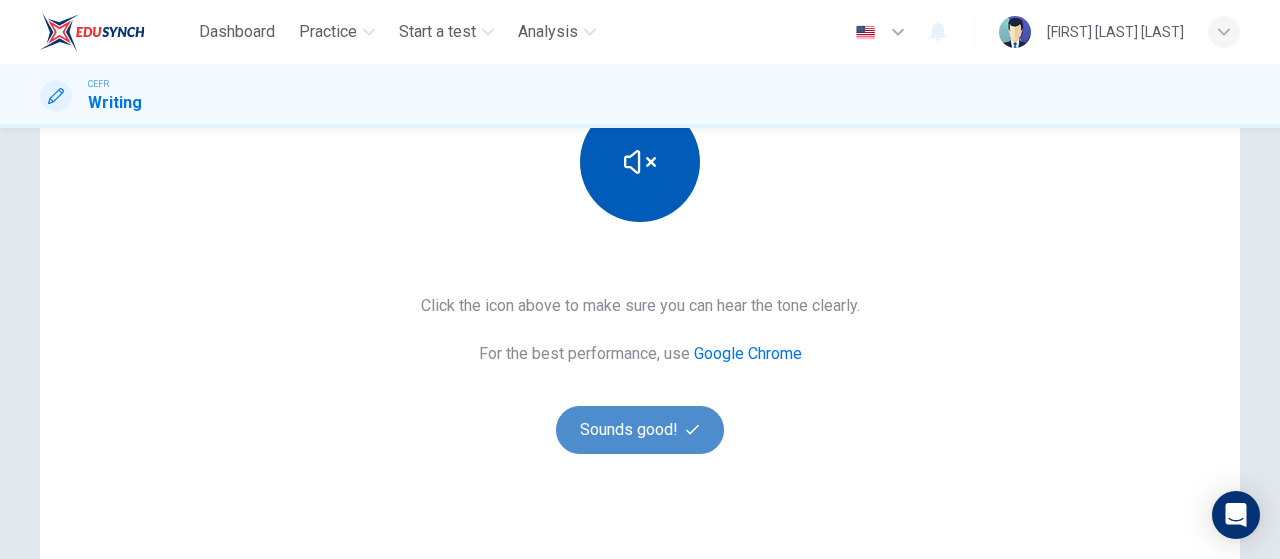 click on "Sounds good!" at bounding box center (640, 430) 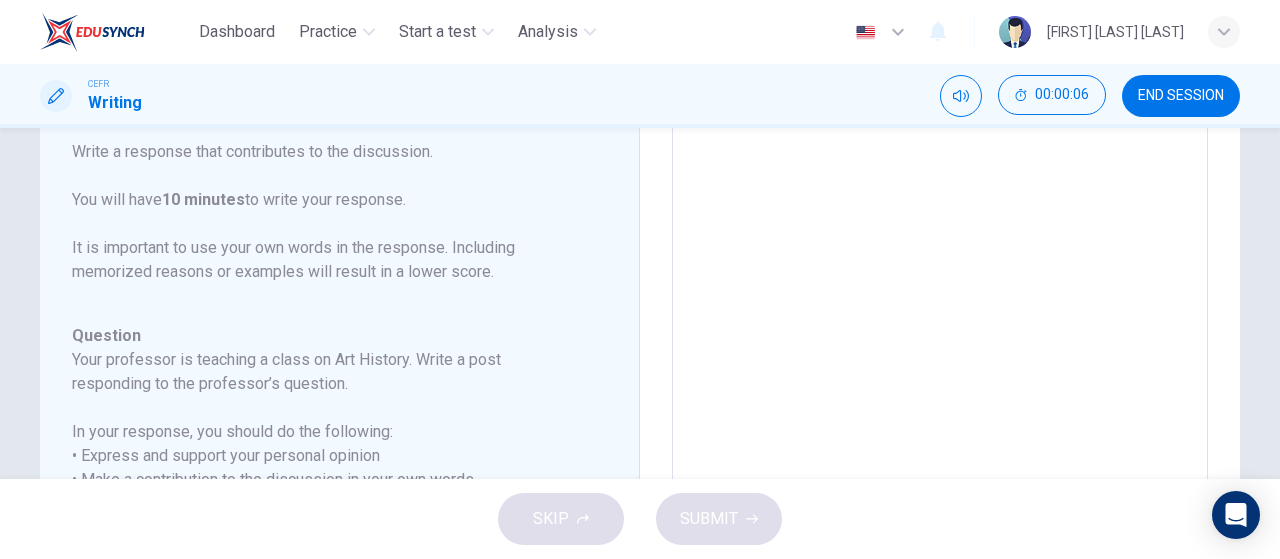 scroll, scrollTop: 307, scrollLeft: 0, axis: vertical 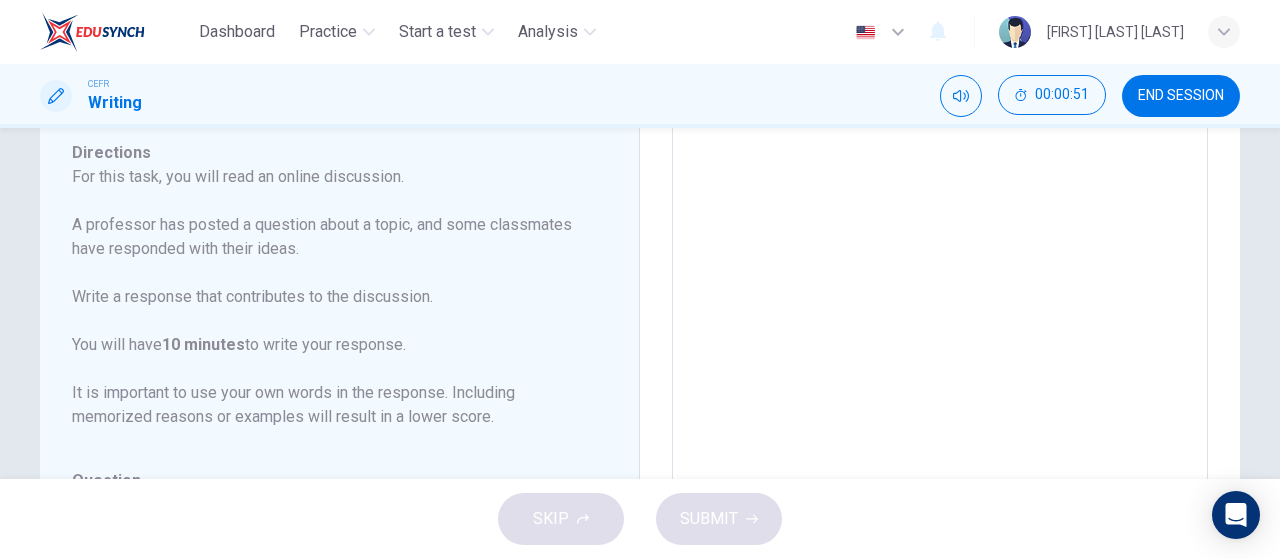 click at bounding box center (940, 409) 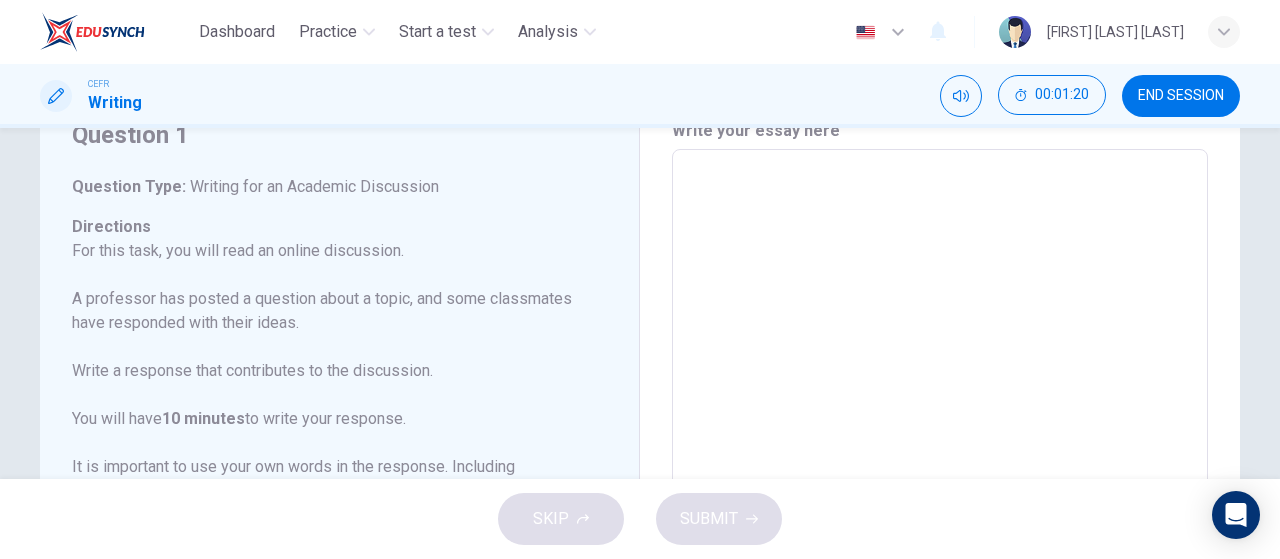 scroll, scrollTop: 71, scrollLeft: 0, axis: vertical 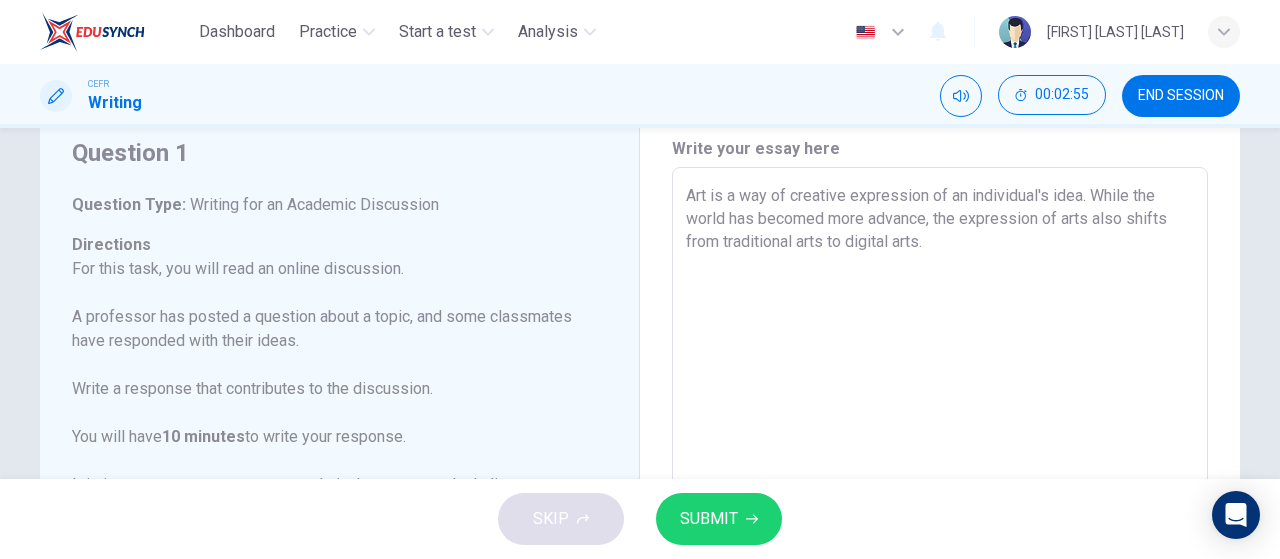 type on "Art is a way of creative expression of an individual's idea. While the world has becomed more advance, the expression of arts also shifts from traditional arts to digital arts." 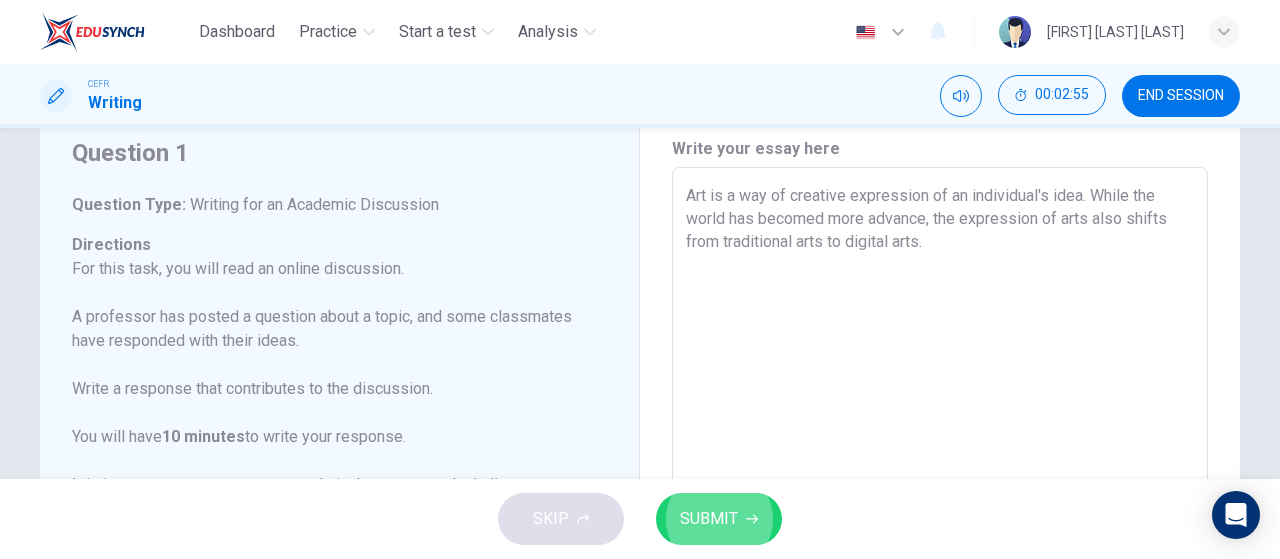 type 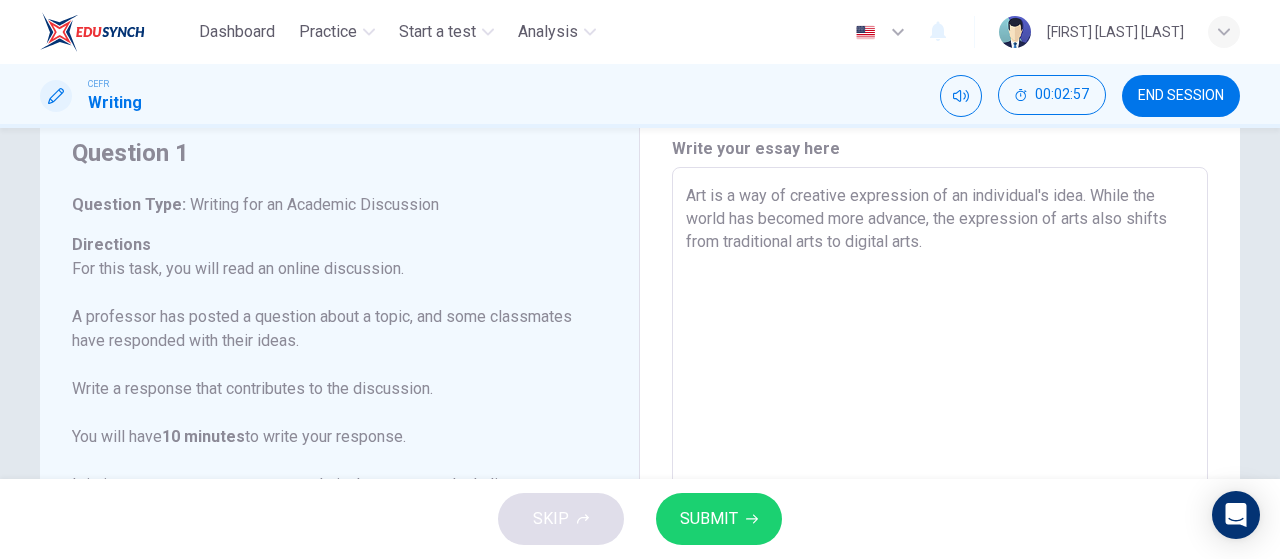 click on "Art is a way of creative expression of an individual's idea. While the world has becomed more advance, the expression of arts also shifts from traditional arts to digital arts." at bounding box center (940, 501) 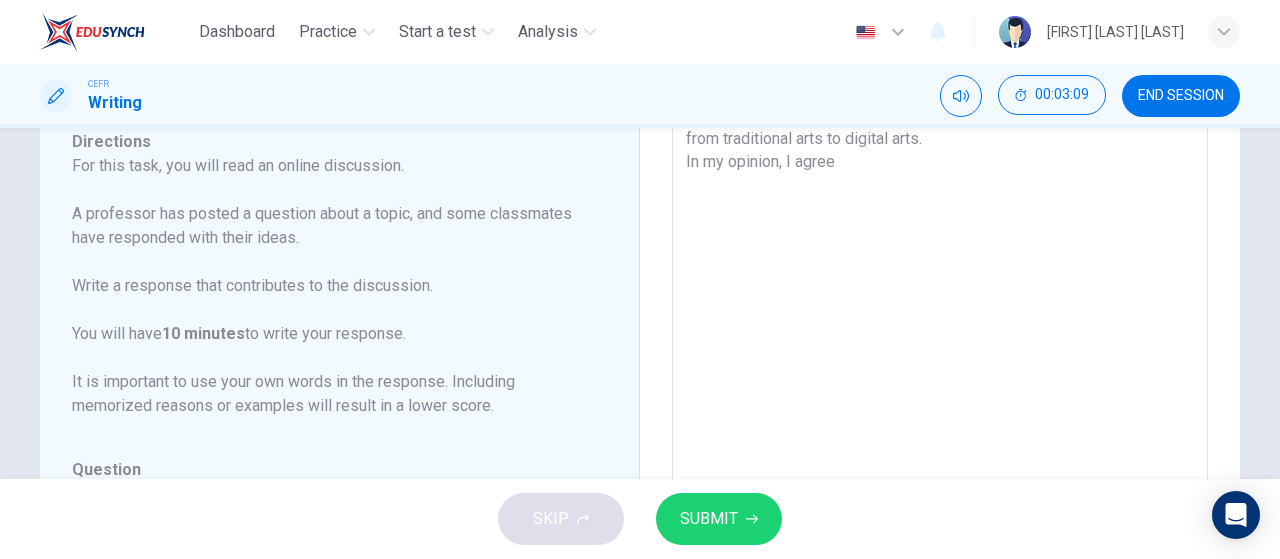 scroll, scrollTop: 173, scrollLeft: 0, axis: vertical 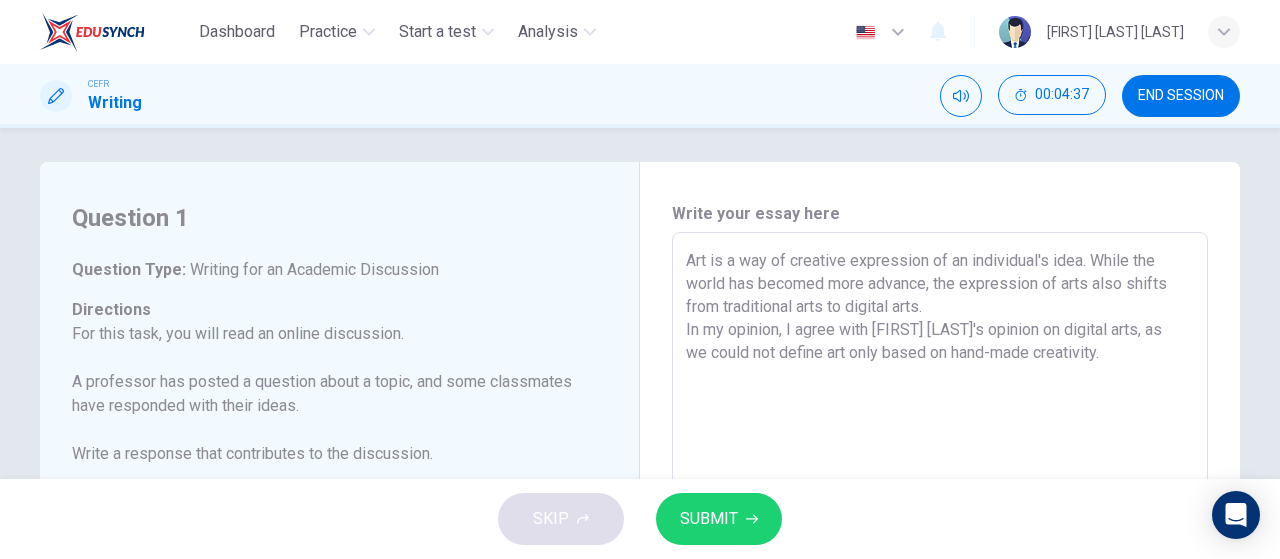 drag, startPoint x: 832, startPoint y: 321, endPoint x: 793, endPoint y: 326, distance: 39.319206 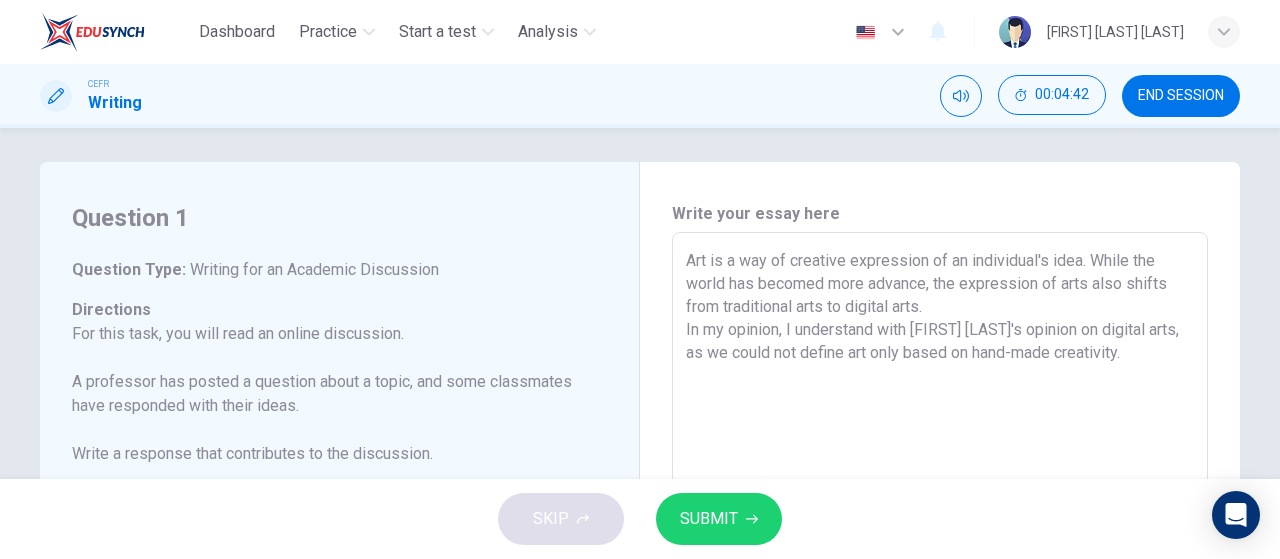 click on "Art is a way of creative expression of an individual's idea. While the world has becomed more advance, the expression of arts also shifts from traditional arts to digital arts.
In my opinion, I understand with [FIRST] [LAST]'s opinion on digital arts, as we could not define art only based on hand-made creativity." at bounding box center (940, 566) 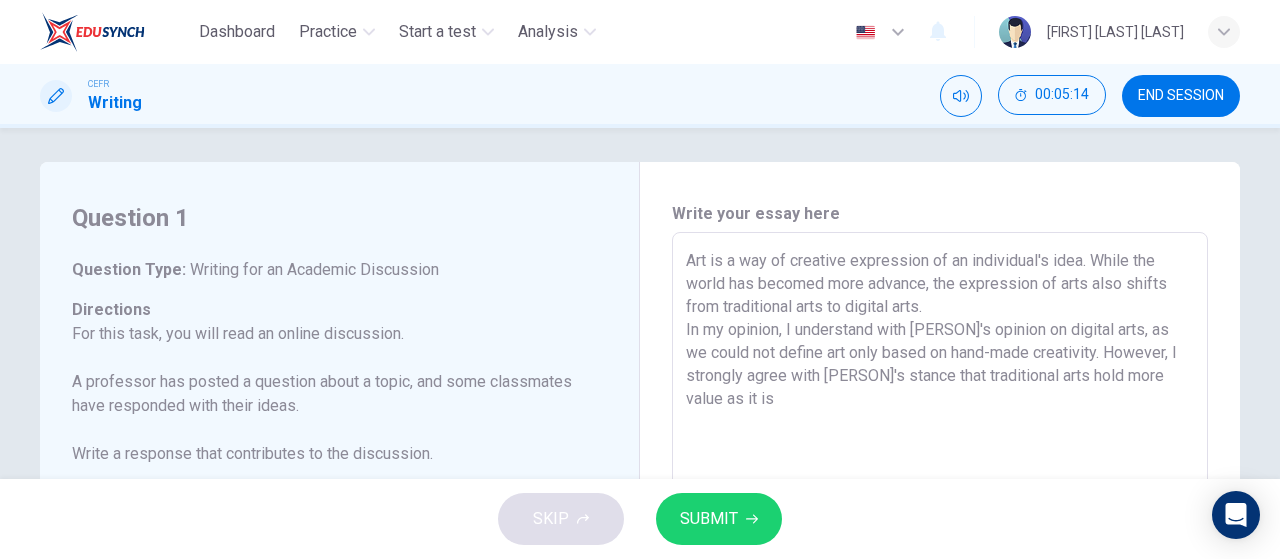 scroll, scrollTop: 222, scrollLeft: 0, axis: vertical 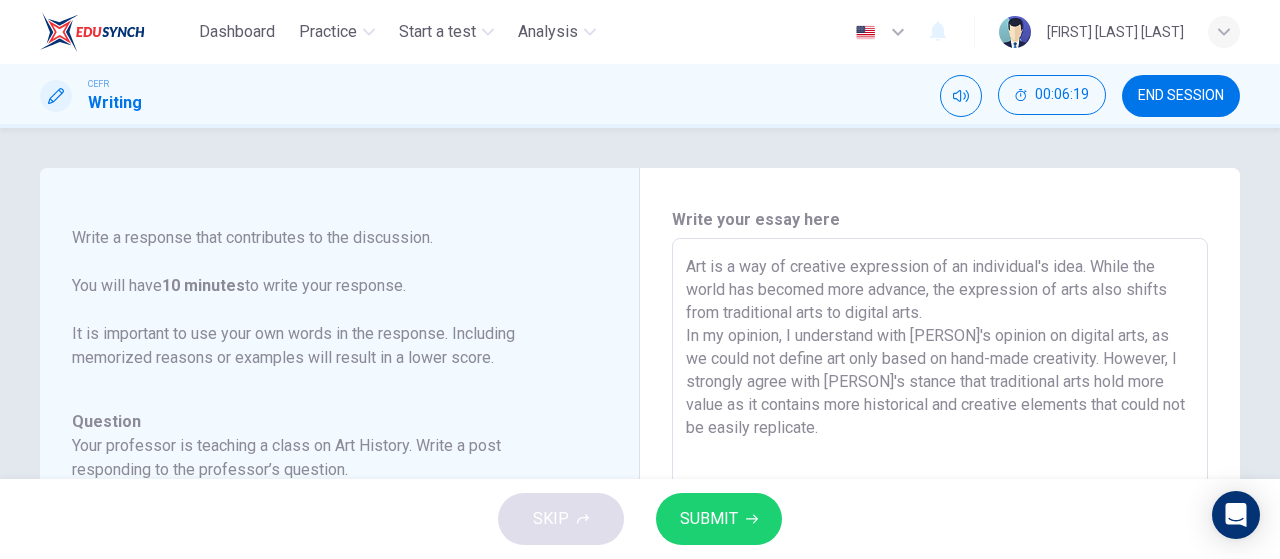 drag, startPoint x: 1142, startPoint y: 361, endPoint x: 1082, endPoint y: 356, distance: 60.207973 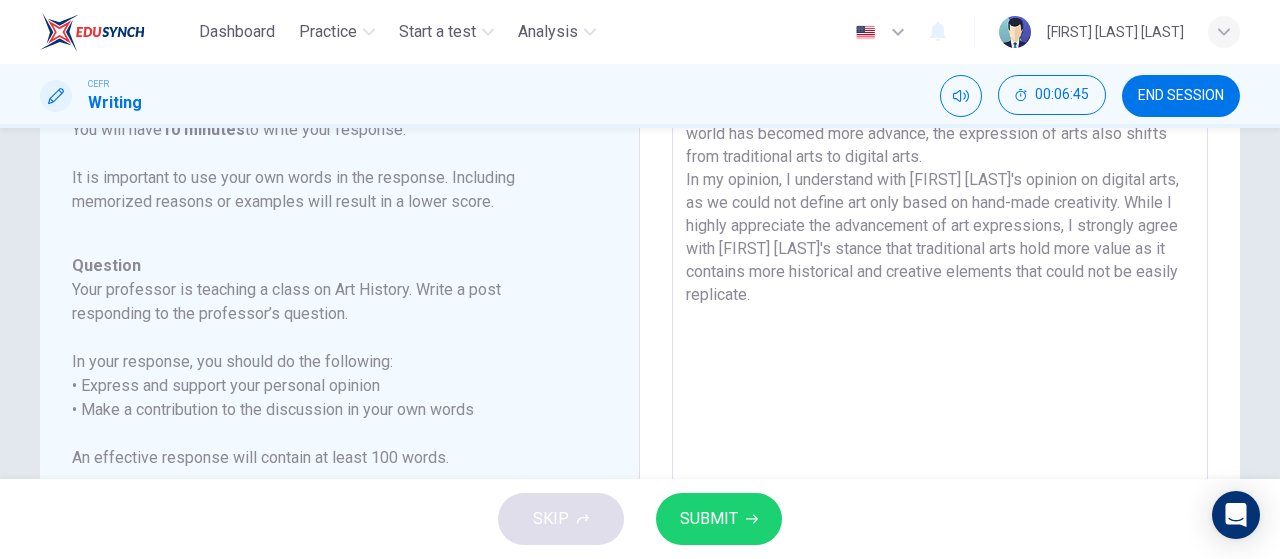 scroll, scrollTop: 78, scrollLeft: 0, axis: vertical 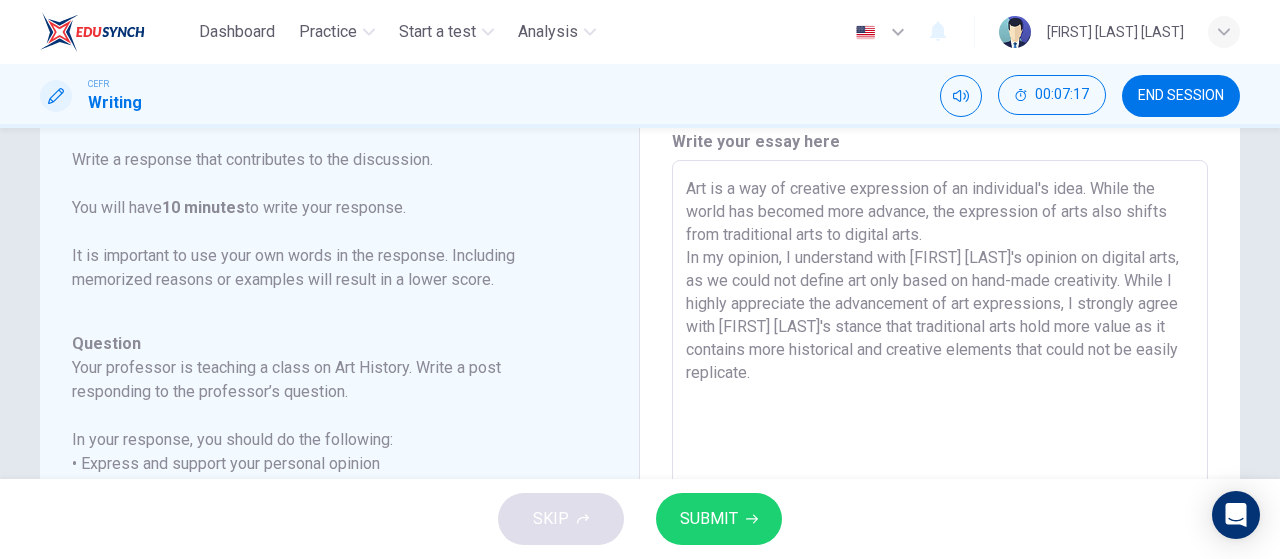 click on "Art is a way of creative expression of an individual's idea. While the world has becomed more advance, the expression of arts also shifts from traditional arts to digital arts.
In my opinion, I understand with [FIRST] [LAST]'s opinion on digital arts, as we could not define art only based on hand-made creativity. While I highly appreciate the advancement of art expressions, I strongly agree with [FIRST] [LAST]'s stance that traditional arts hold more value as it contains more historical and creative elements that could not be easily replicate." at bounding box center (940, 494) 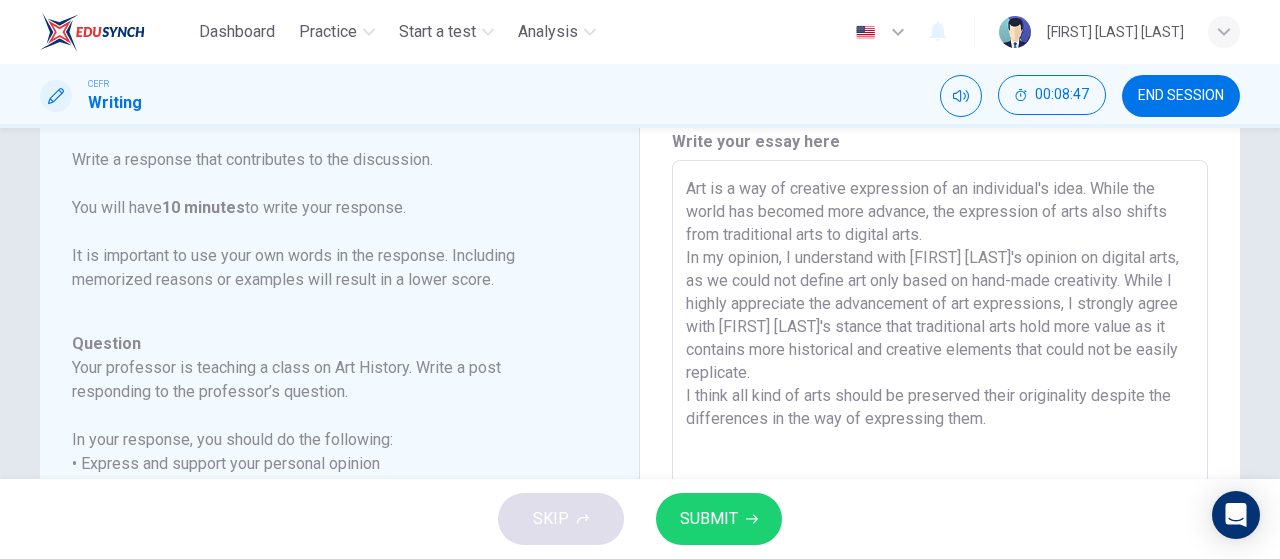 type on "Art is a way of creative expression of an individual's idea. While the world has becomed more advance, the expression of arts also shifts from traditional arts to digital arts.
In my opinion, I understand with [FIRST] [LAST]'s opinion on digital arts, as we could not define art only based on hand-made creativity. While I highly appreciate the advancement of art expressions, I strongly agree with [FIRST] [LAST]'s stance that traditional arts hold more value as it contains more historical and creative elements that could not be easily replicate.
I think all kind of arts should be preserved their originality despite the differences in the way of expressing them." 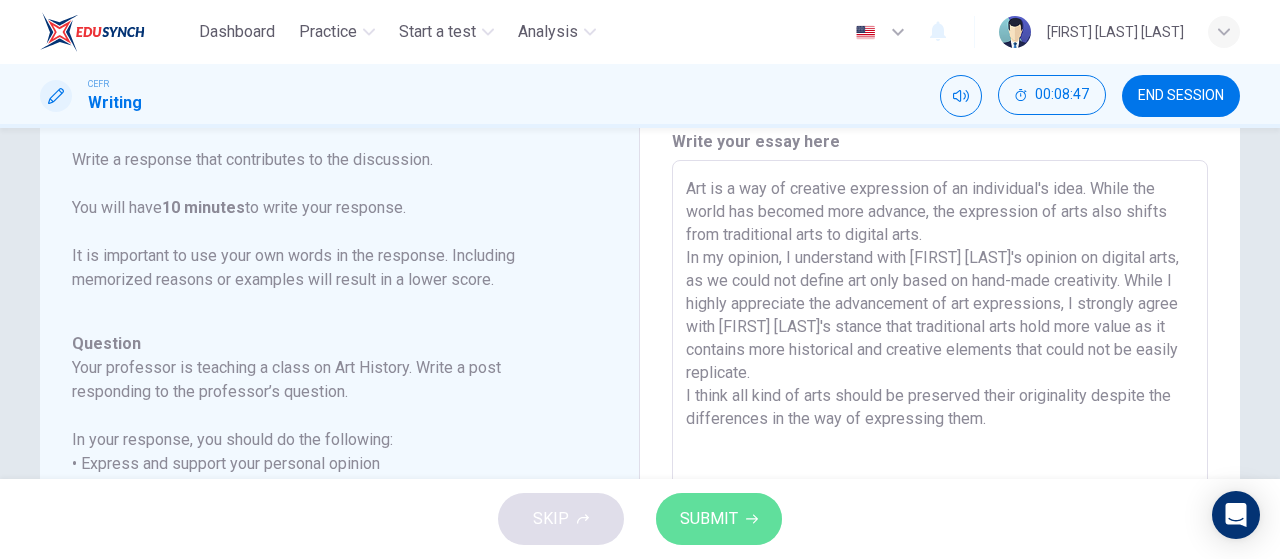 click on "SUBMIT" at bounding box center [719, 519] 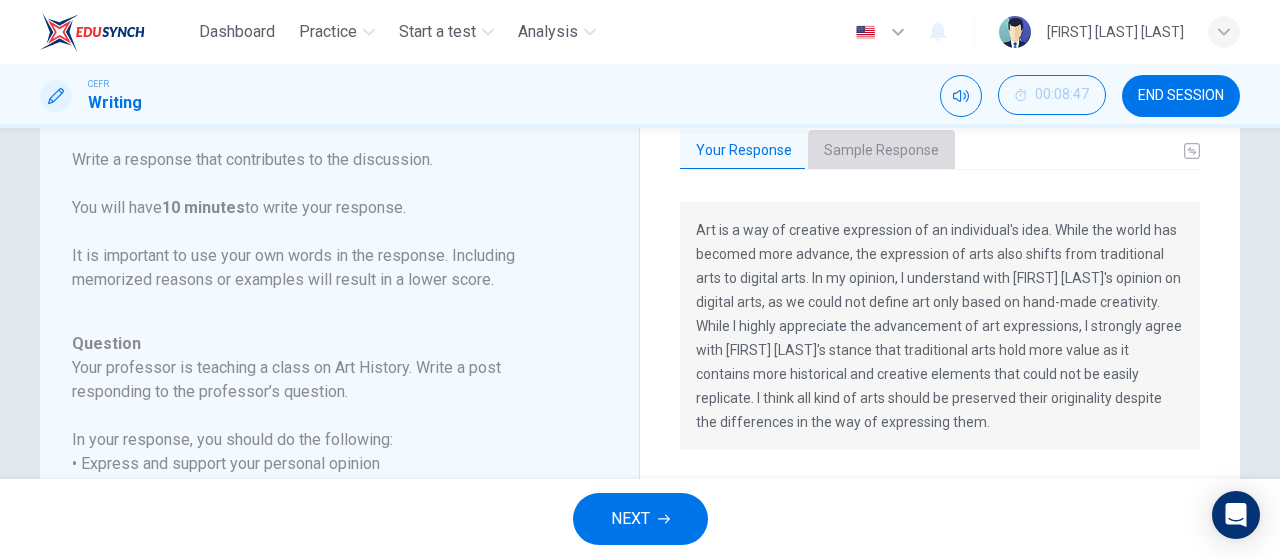 click on "Sample Response" at bounding box center [881, 151] 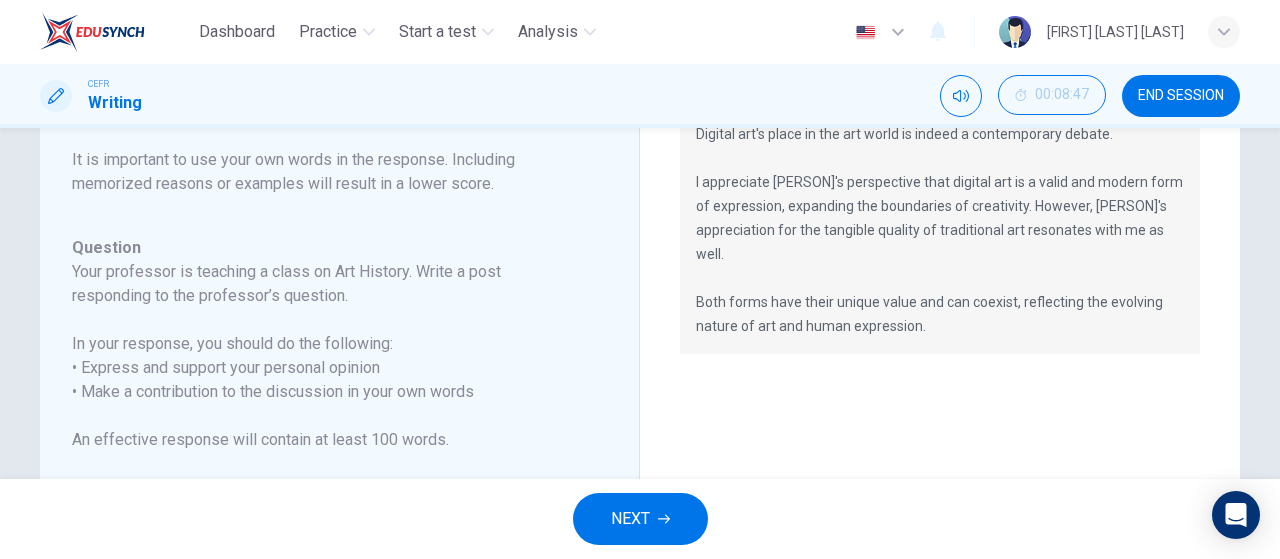 scroll, scrollTop: 173, scrollLeft: 0, axis: vertical 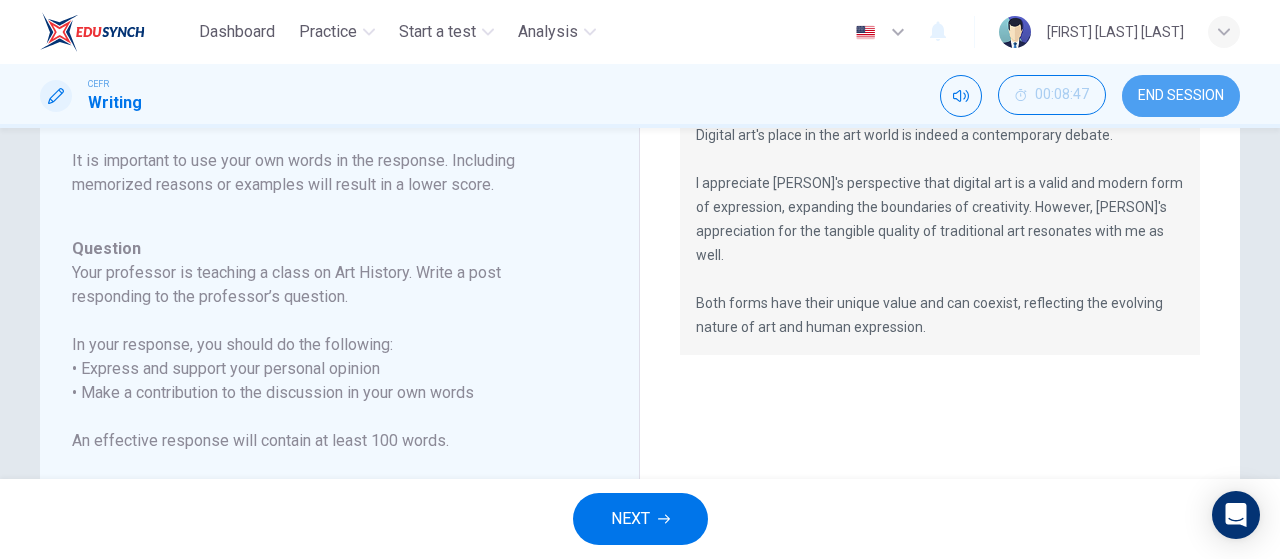 click on "END SESSION" at bounding box center (1181, 96) 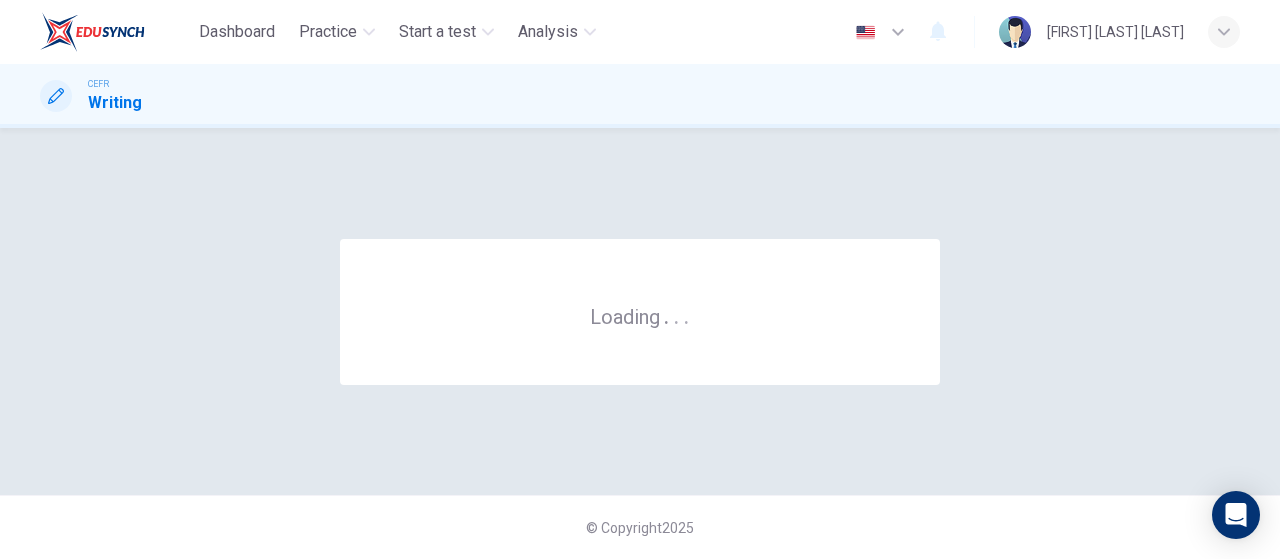 scroll, scrollTop: 0, scrollLeft: 0, axis: both 